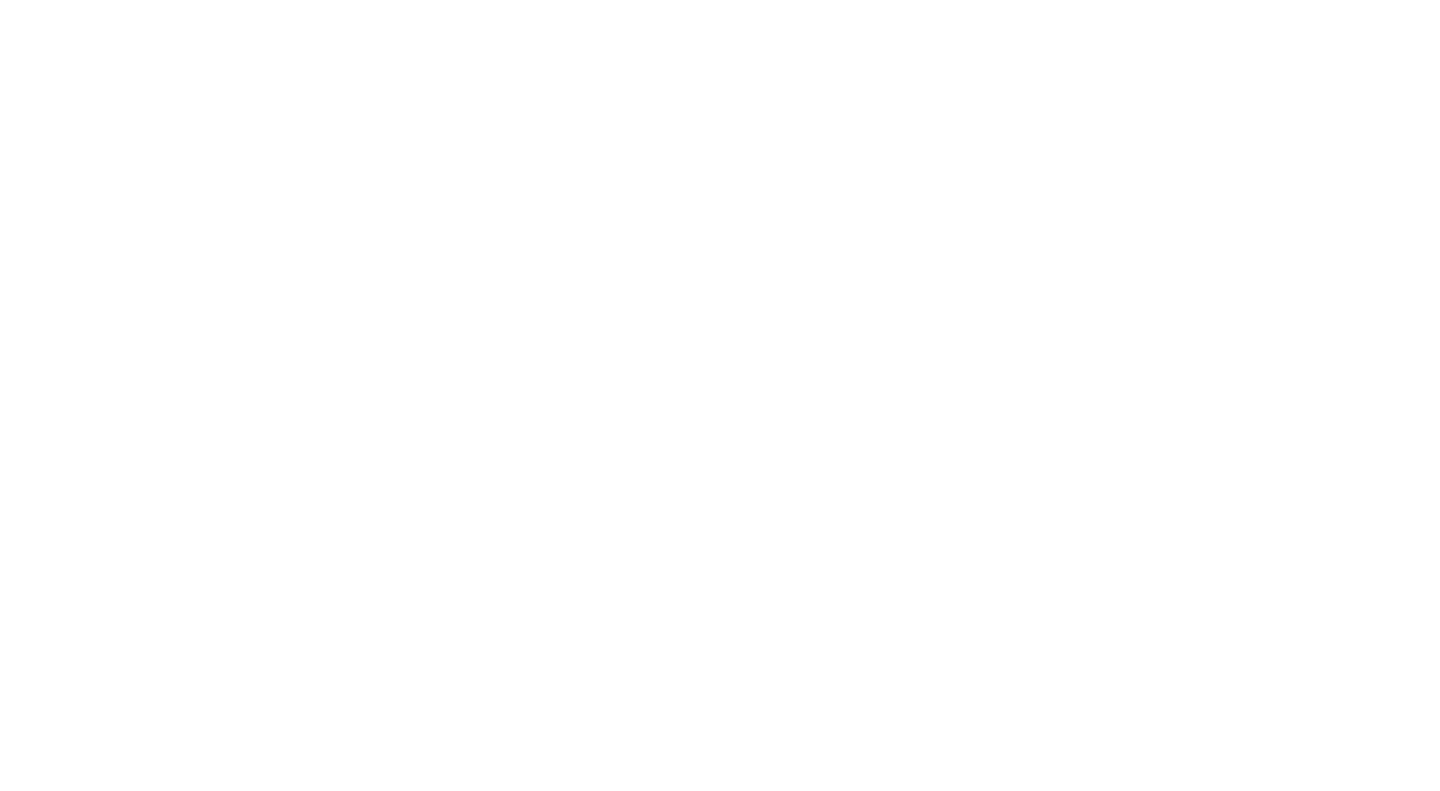 scroll, scrollTop: 0, scrollLeft: 0, axis: both 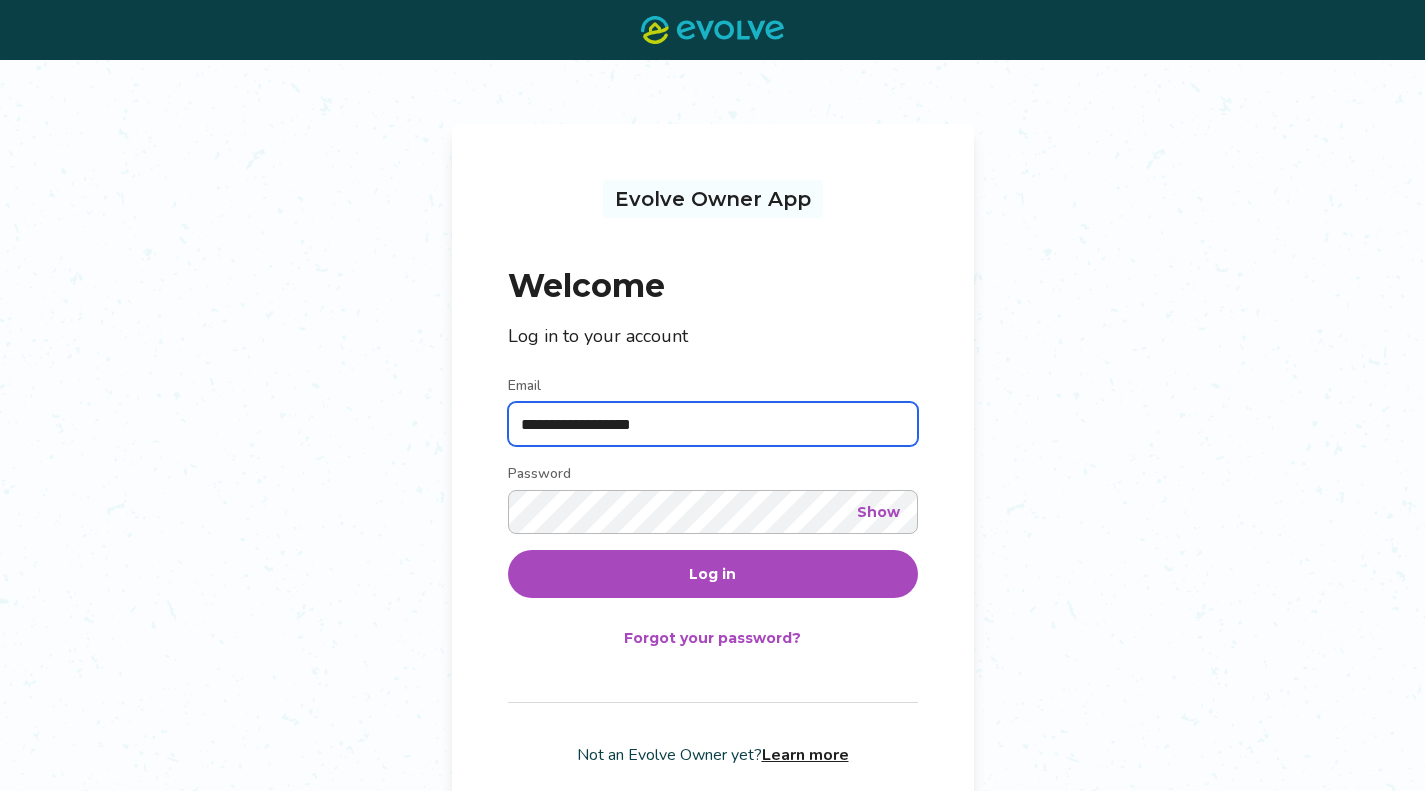 type on "**********" 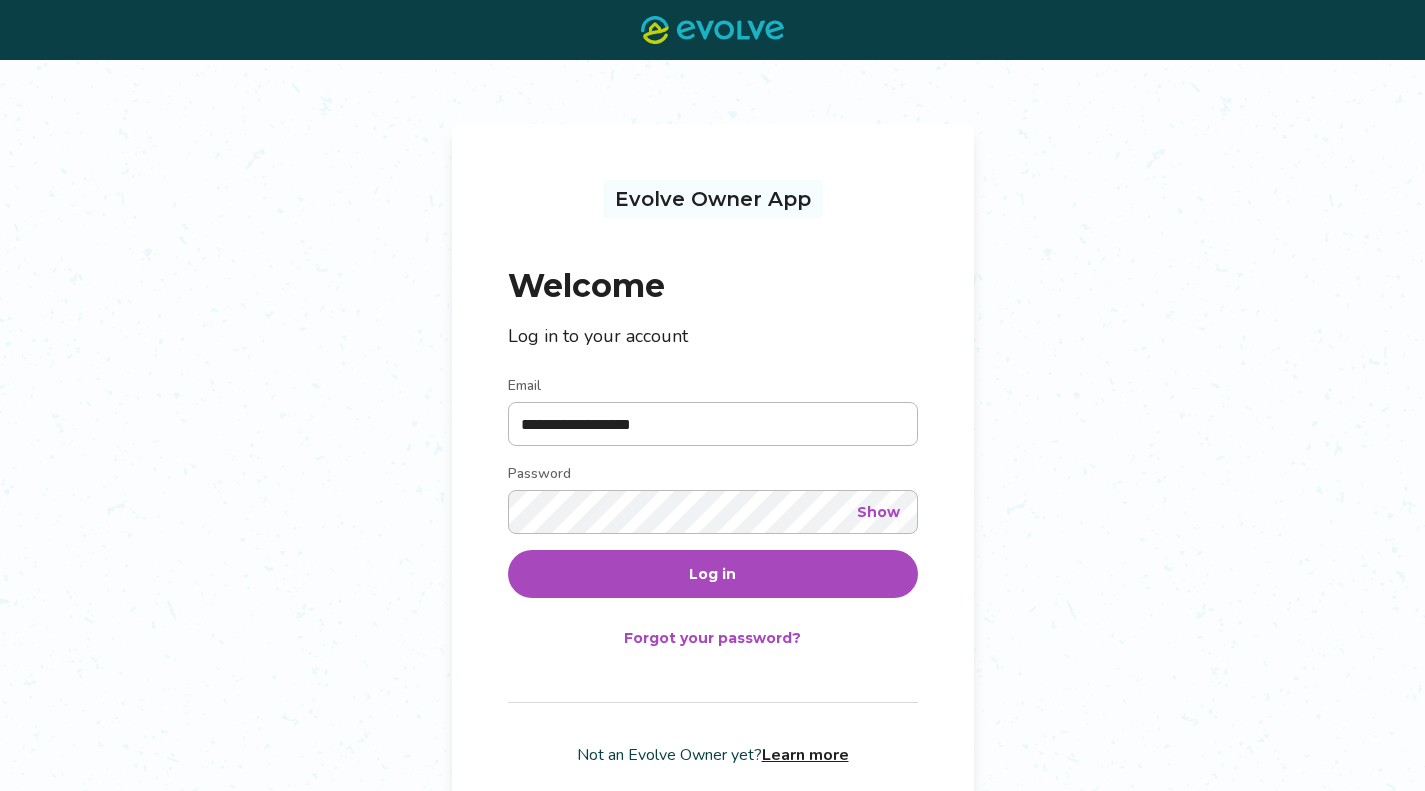 click on "Log in" at bounding box center [713, 574] 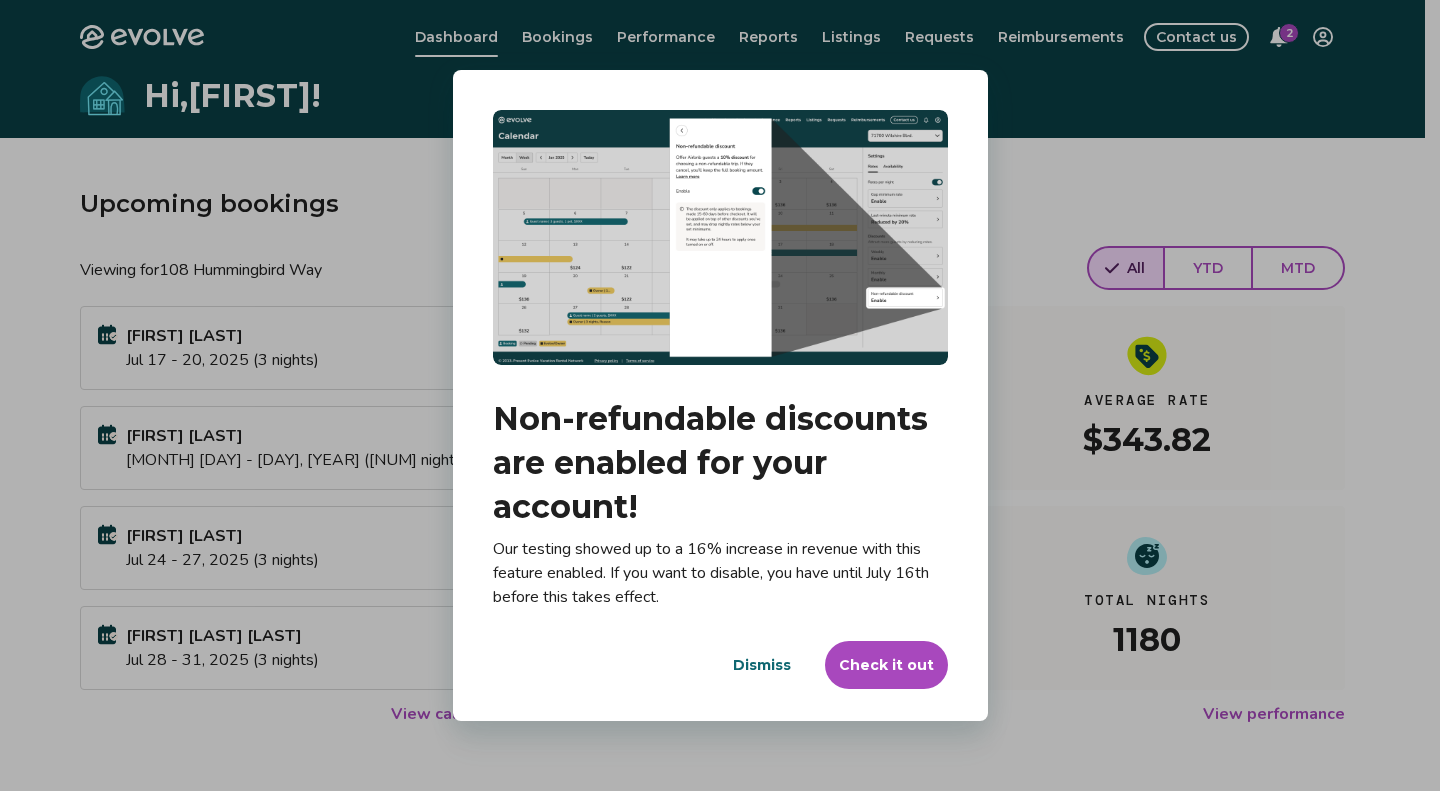 click on "Dismiss" at bounding box center [762, 665] 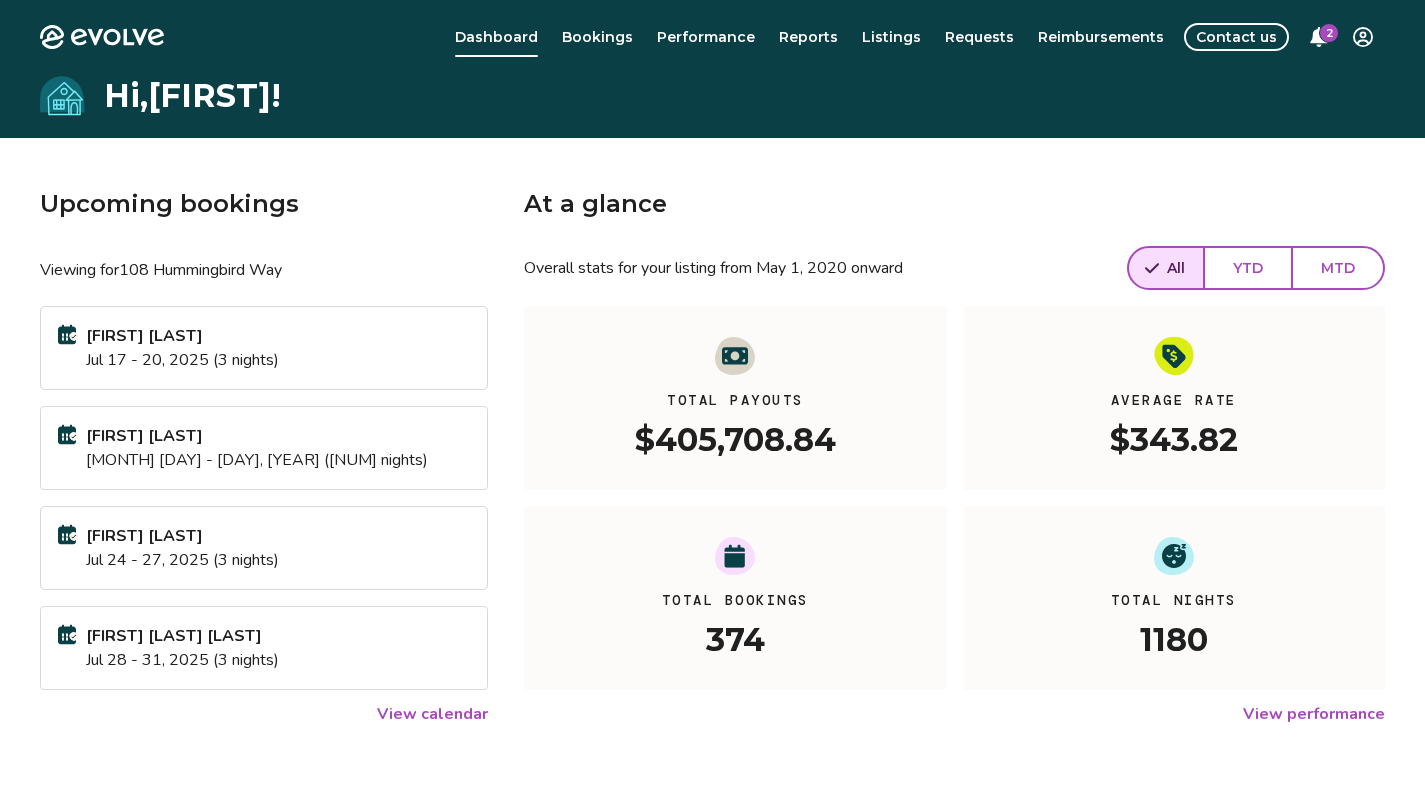 click on "Reports" at bounding box center [808, 37] 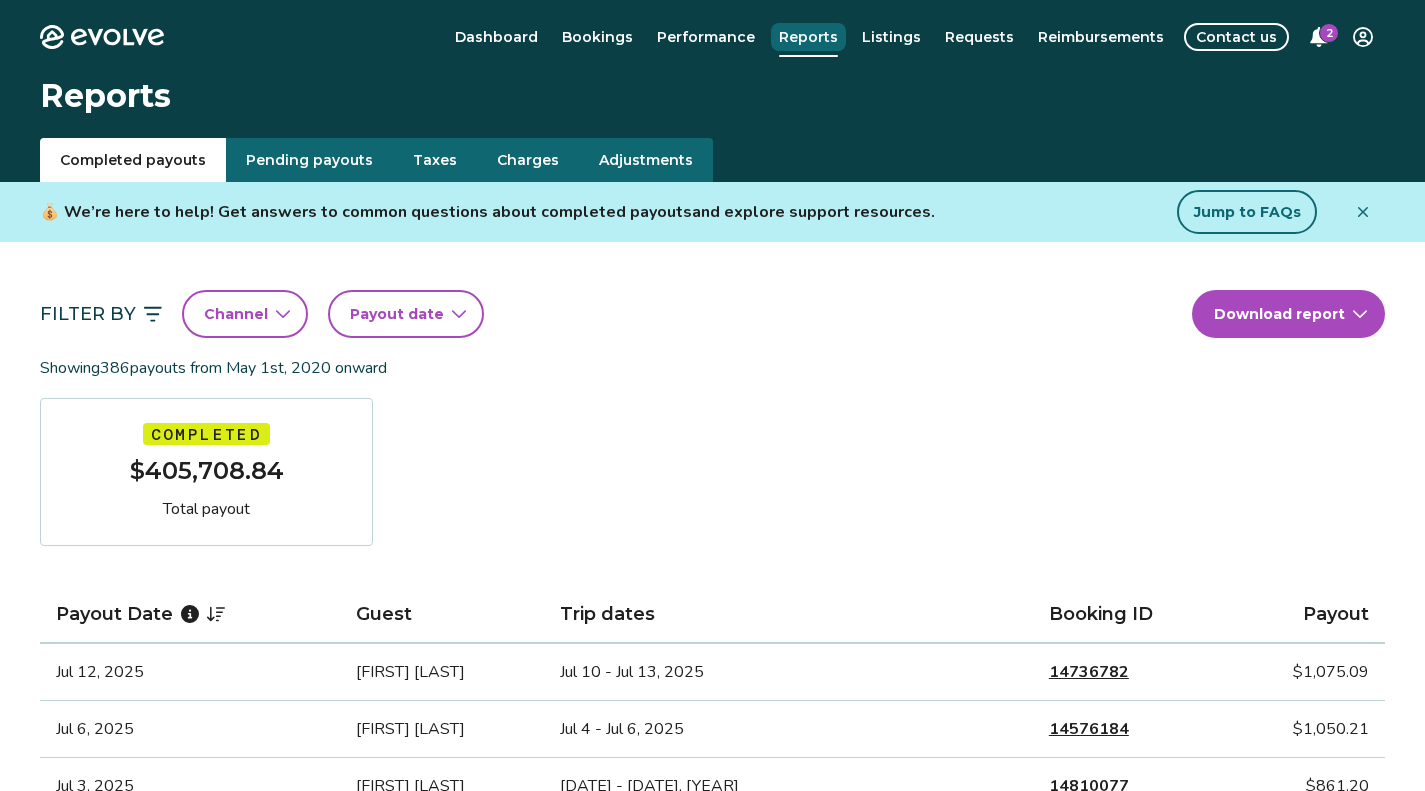 click on "Pending payouts" at bounding box center [309, 160] 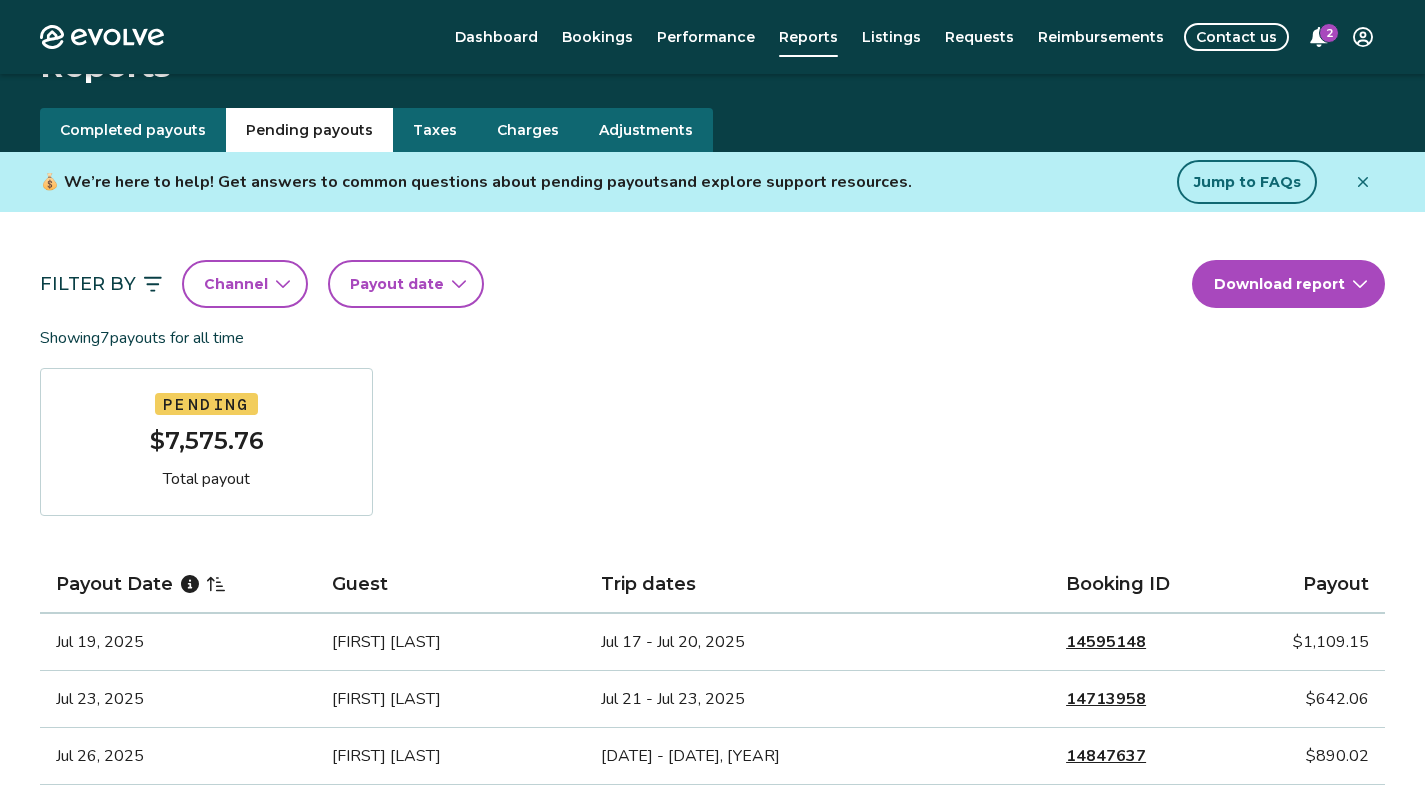 scroll, scrollTop: 27, scrollLeft: 0, axis: vertical 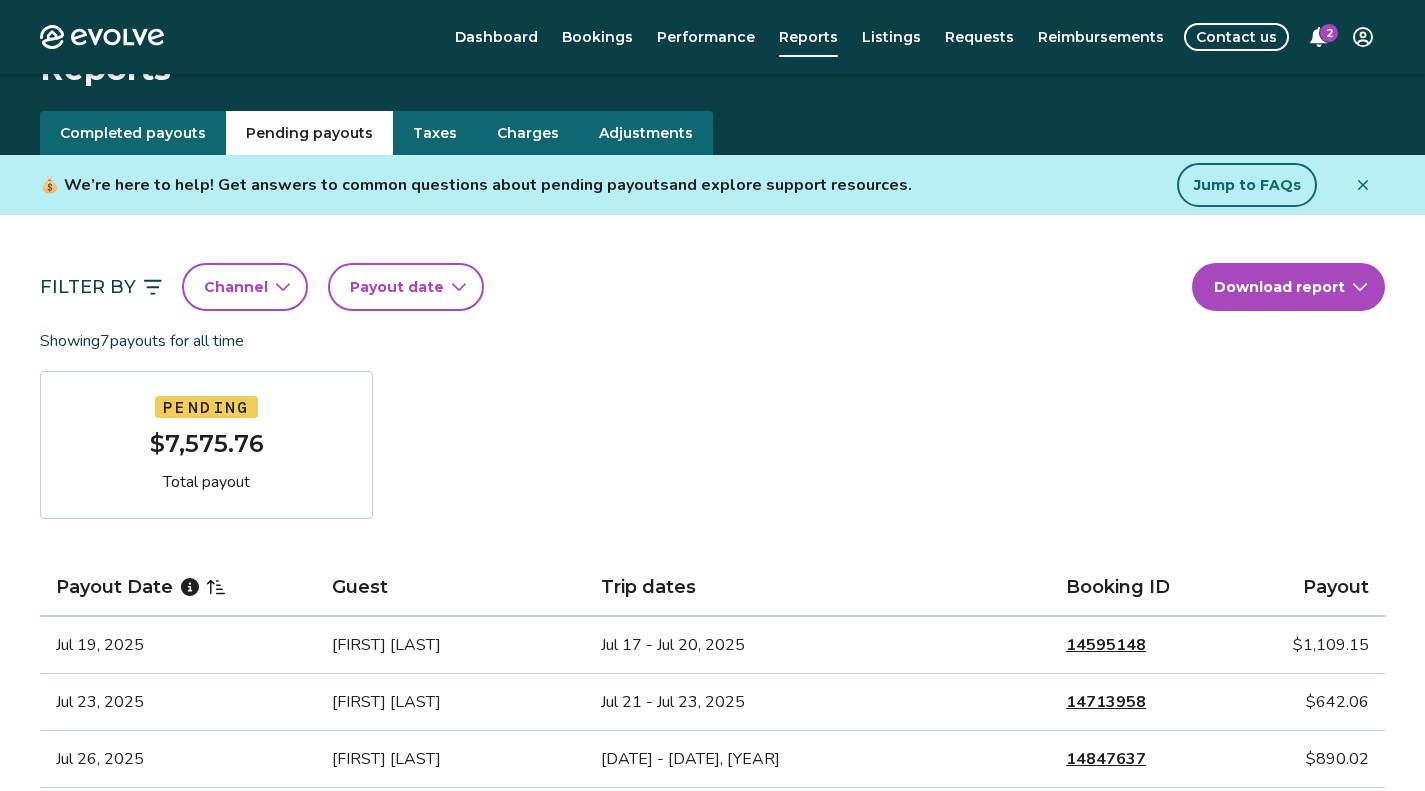 click on "Evolve Dashboard Bookings Performance Reports Listings Requests Reimbursements Contact us 2 Reports Completed payouts Pending payouts Taxes Charges Adjustments 💰 We’re here to help! Get answers to common questions about   pending payouts  and explore support resources. Jump to FAQs Filter By  Channel Payout date Download   report Showing  7  payouts   for all time Pending $7,575.76 Total payout Payout Date Guest Trip dates Booking ID Payout [DATE] [FIRST] [LAST] [DATE] - [DATE], [YEAR] 14595148 $1,109.15 [DATE] [FIRST] [LAST] [DATE] - [DATE], [YEAR] 14713958 $642.06 [DATE] [FIRST] [LAST] [DATE] - [DATE], [YEAR] 14847637 $890.02 [DATE] [FIRST] [LAST] [DATE] - [DATE], [YEAR] 14830942 $885.66 [DATE] [FIRST] [LAST] [DATE] - [DATE], [YEAR] 14483666 $1,450.91 [DATE] [FIRST] [LAST] [DATE] - [DATE], [YEAR] 14246204 $1,610.15 [DATE] [FIRST] [LAST] [DATE] - [DATE], [YEAR] 14854396 $987.81 Pending Payout FAQs What is a pending payout? How are payouts processed for monthly stays?" at bounding box center [712, 1020] 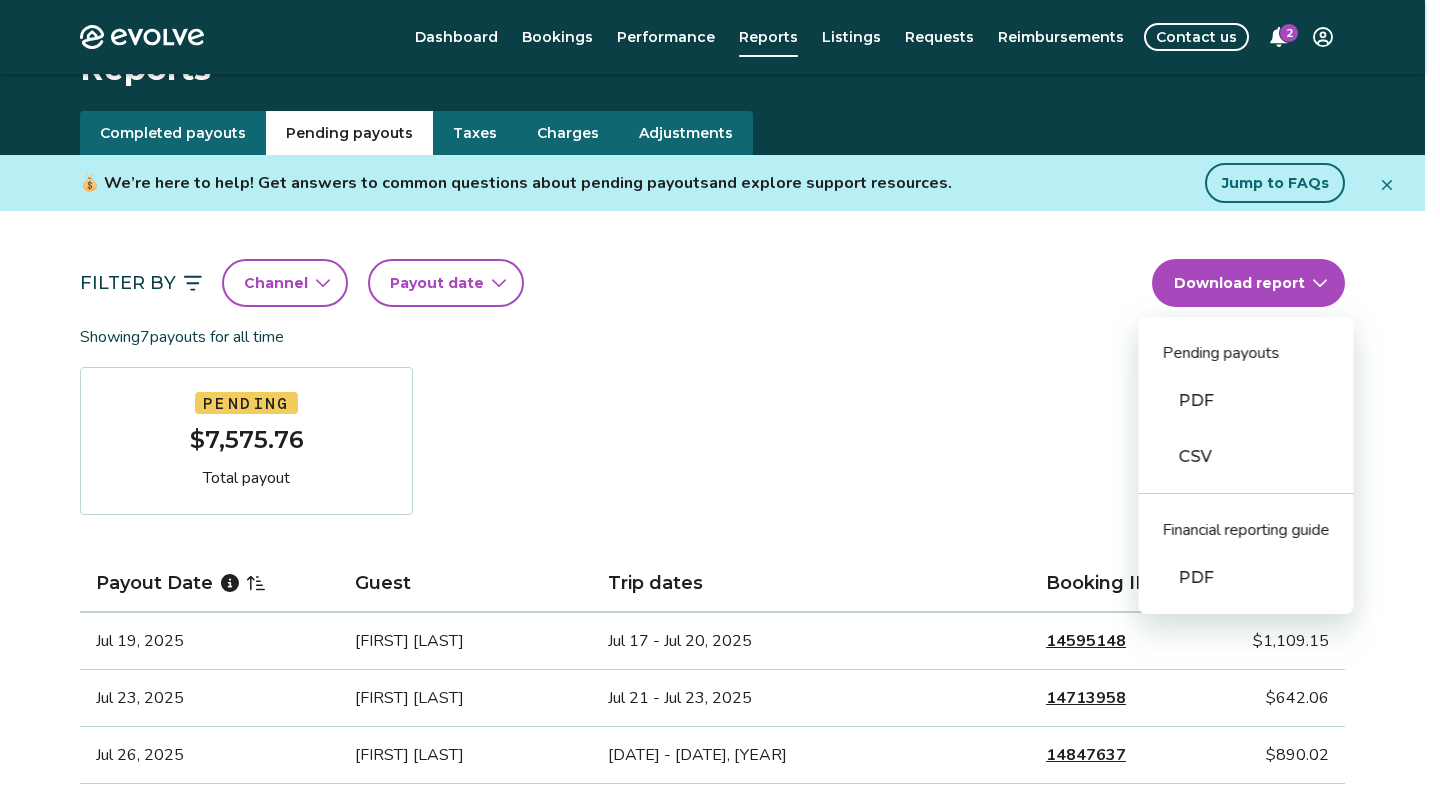 click on "CSV" at bounding box center (1246, 457) 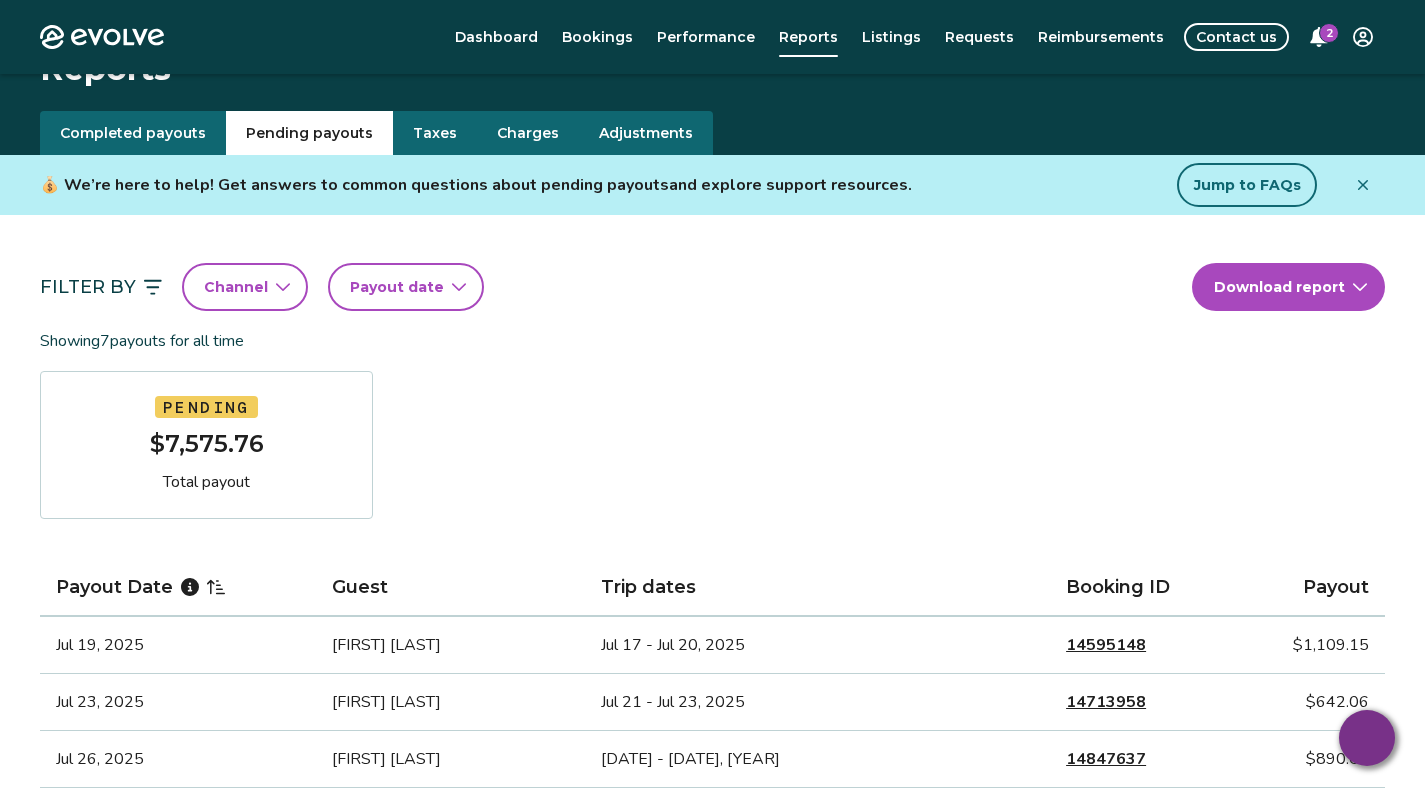 click on "Completed payouts" at bounding box center [133, 133] 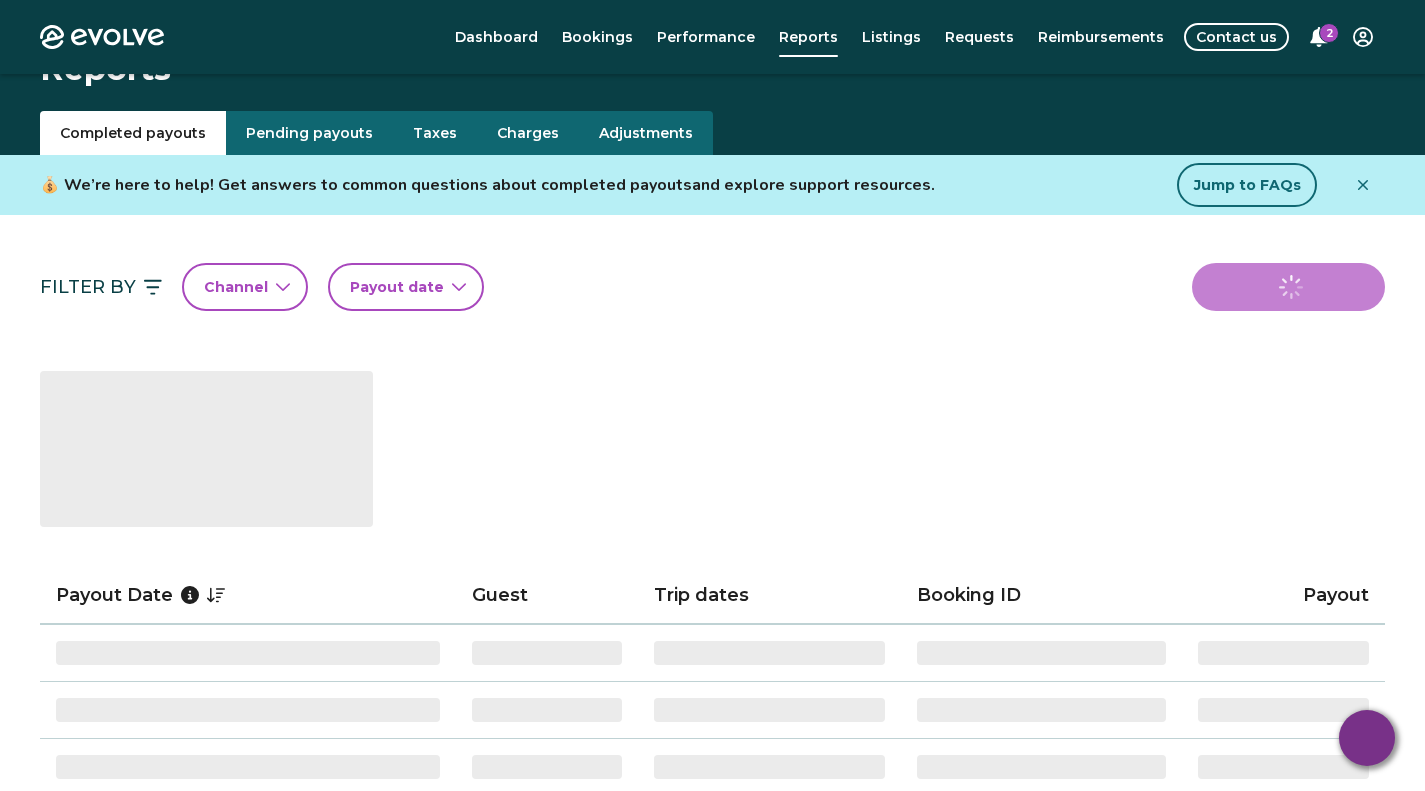 click on "Payout date" at bounding box center (406, 287) 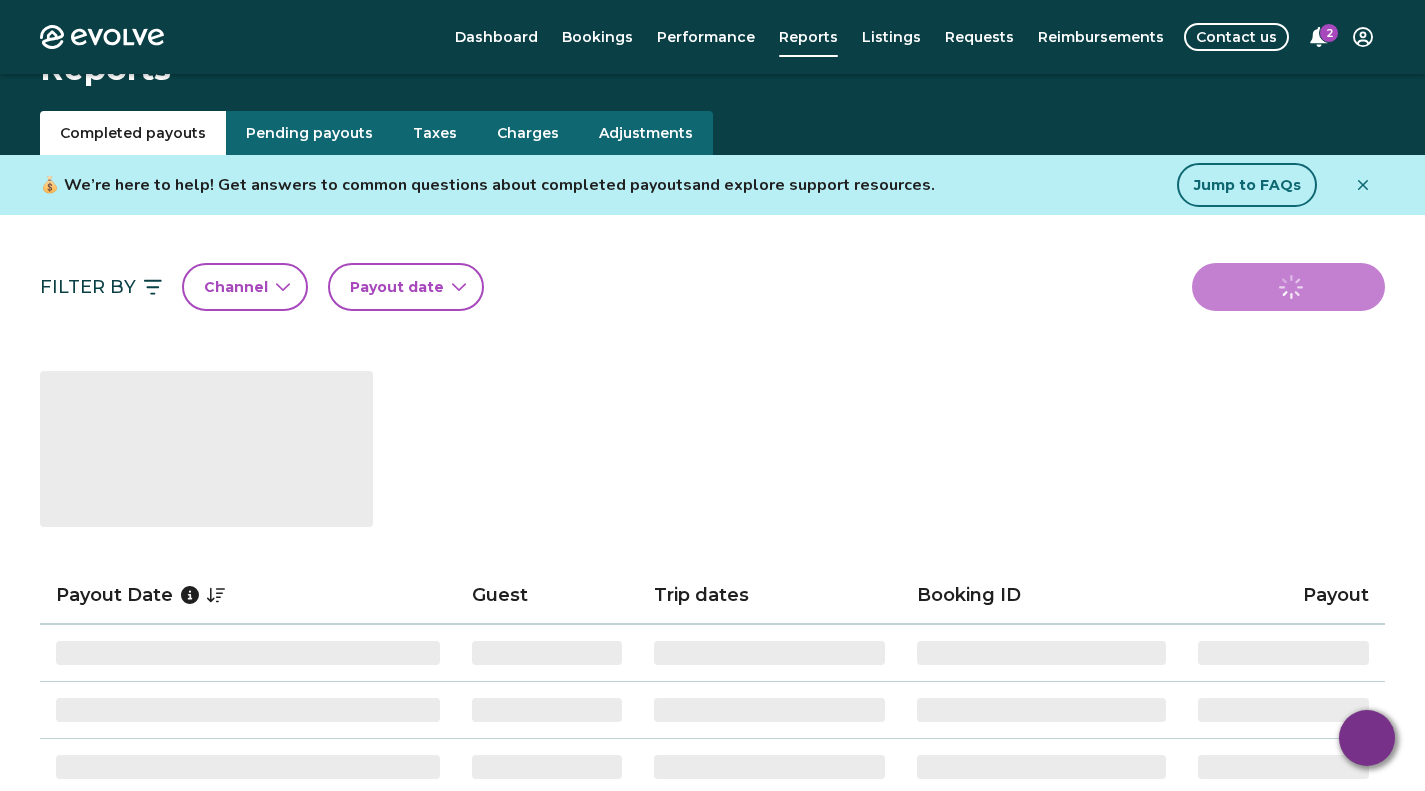 select on "*" 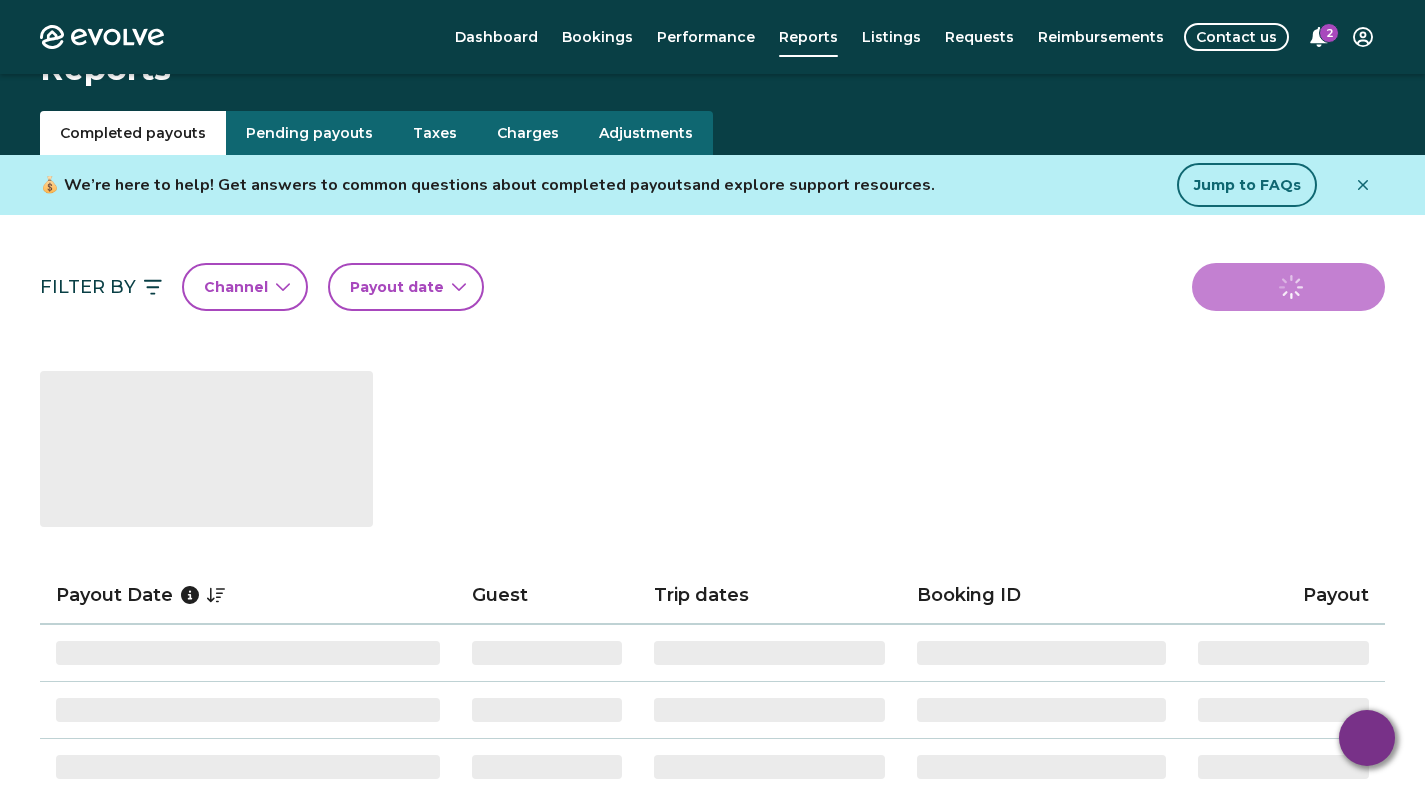 select on "****" 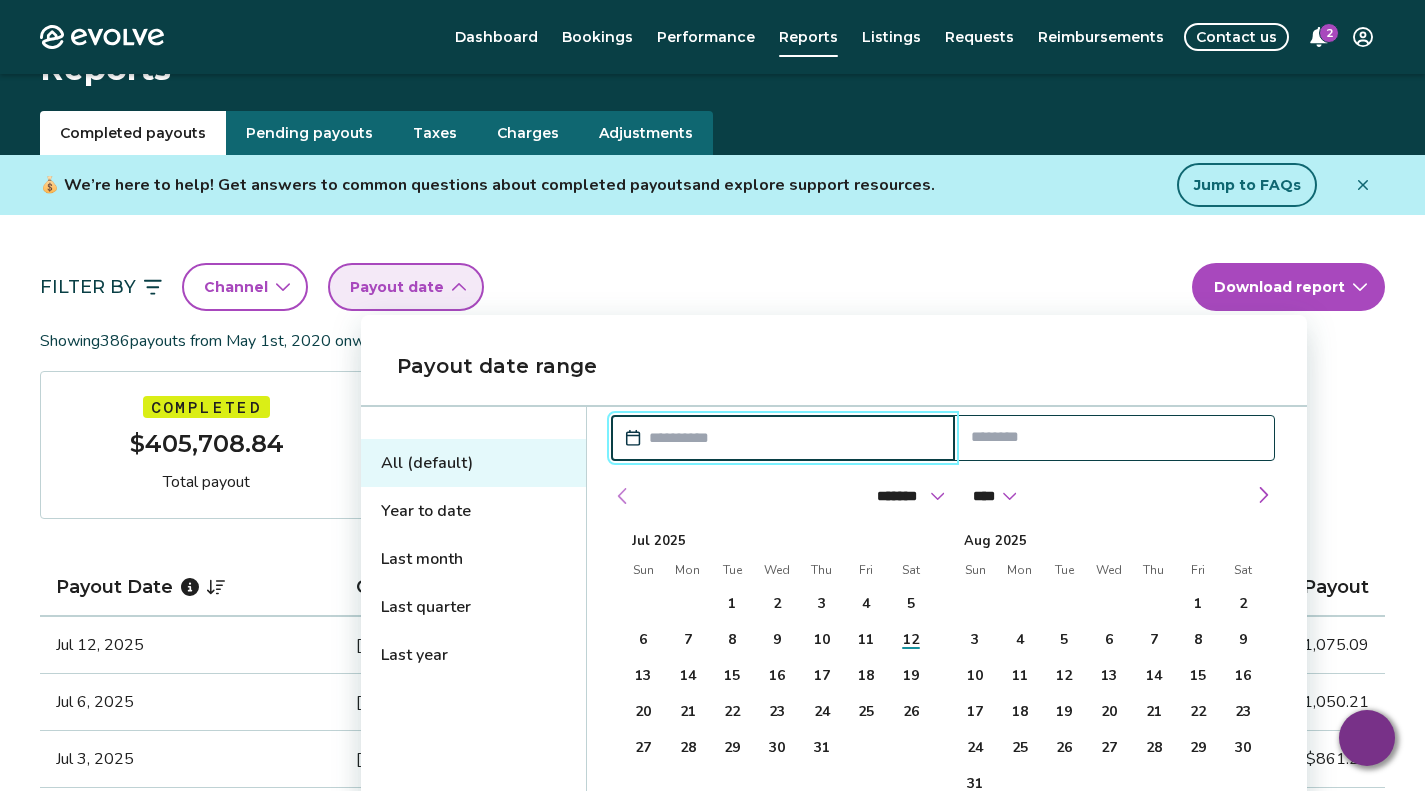 click at bounding box center [623, 496] 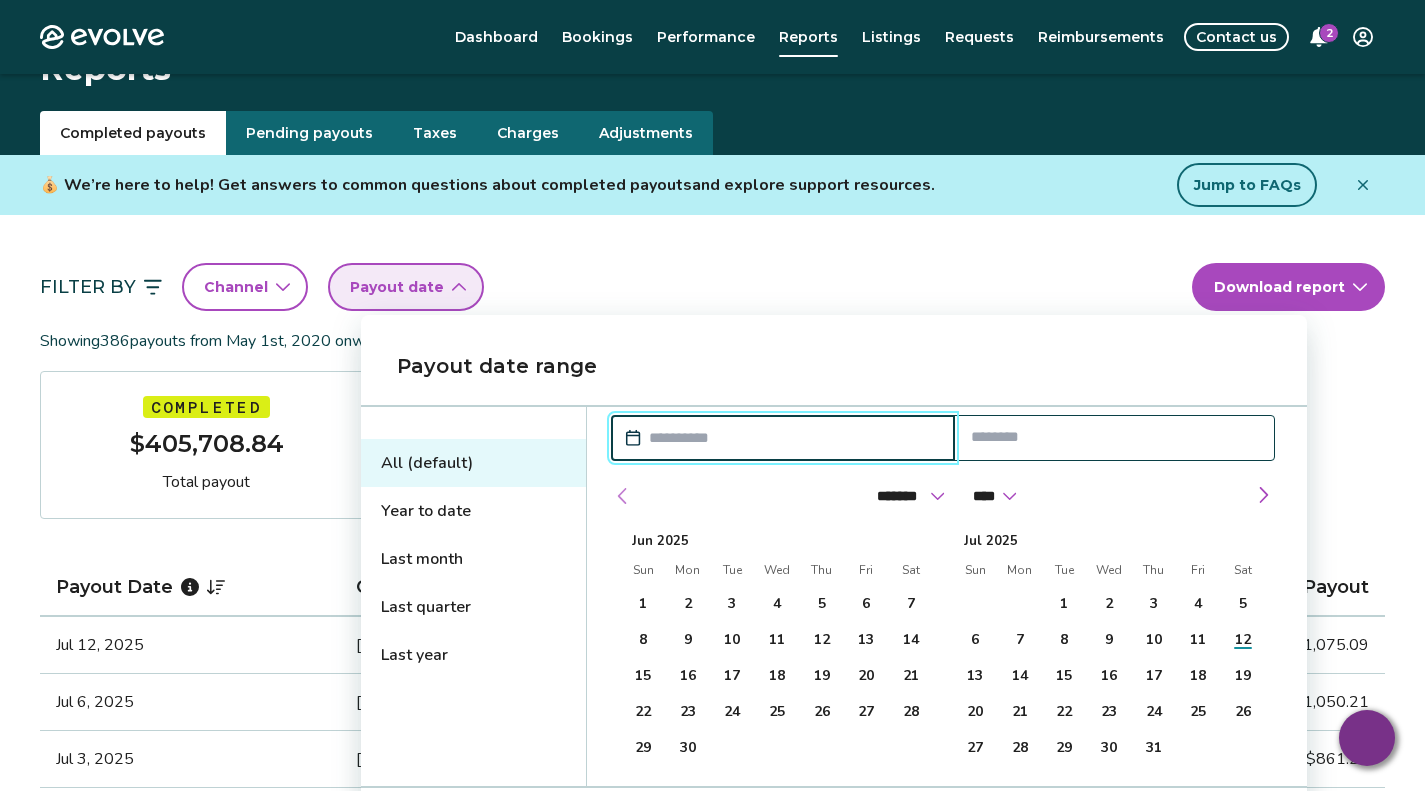 click at bounding box center (623, 496) 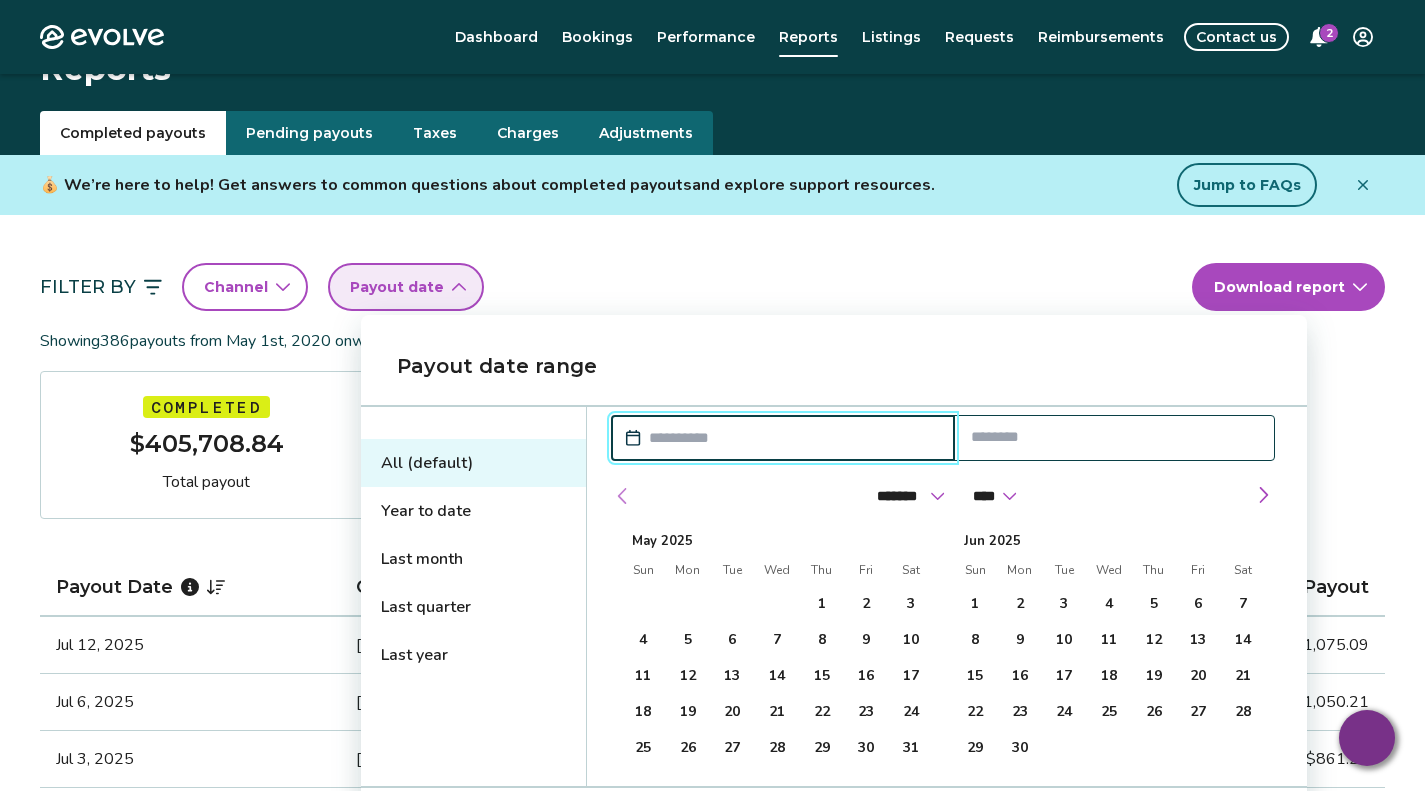 click at bounding box center (623, 496) 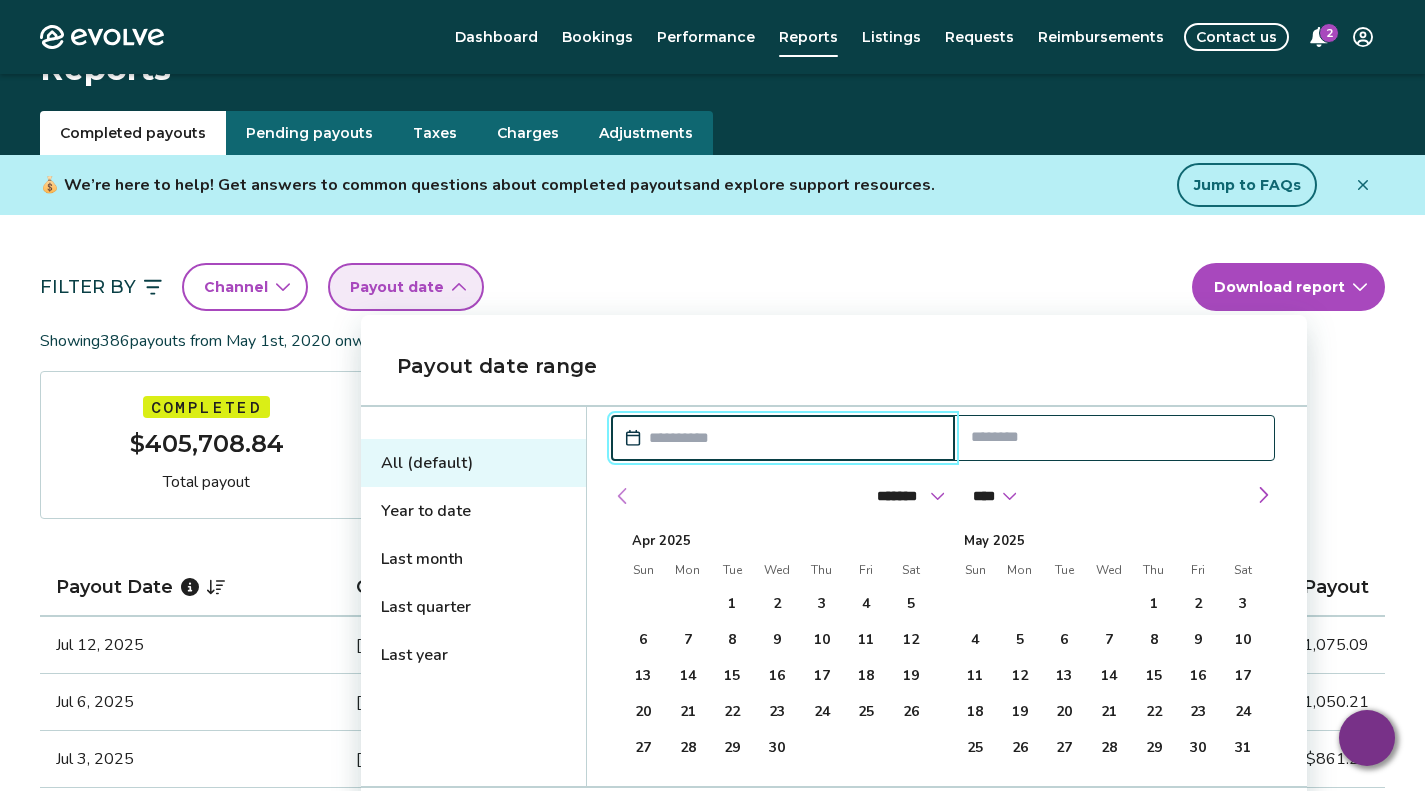 click at bounding box center [623, 496] 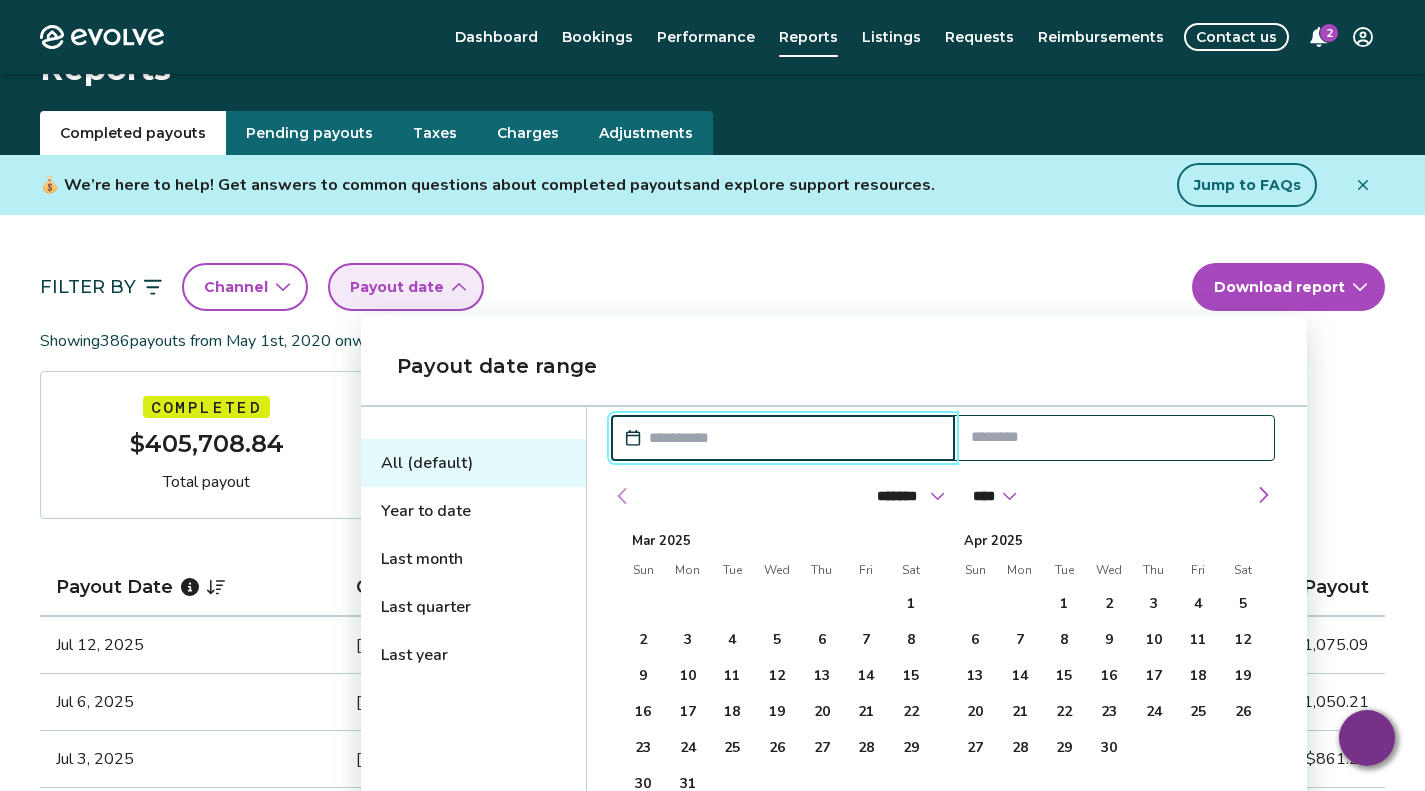 click at bounding box center (623, 496) 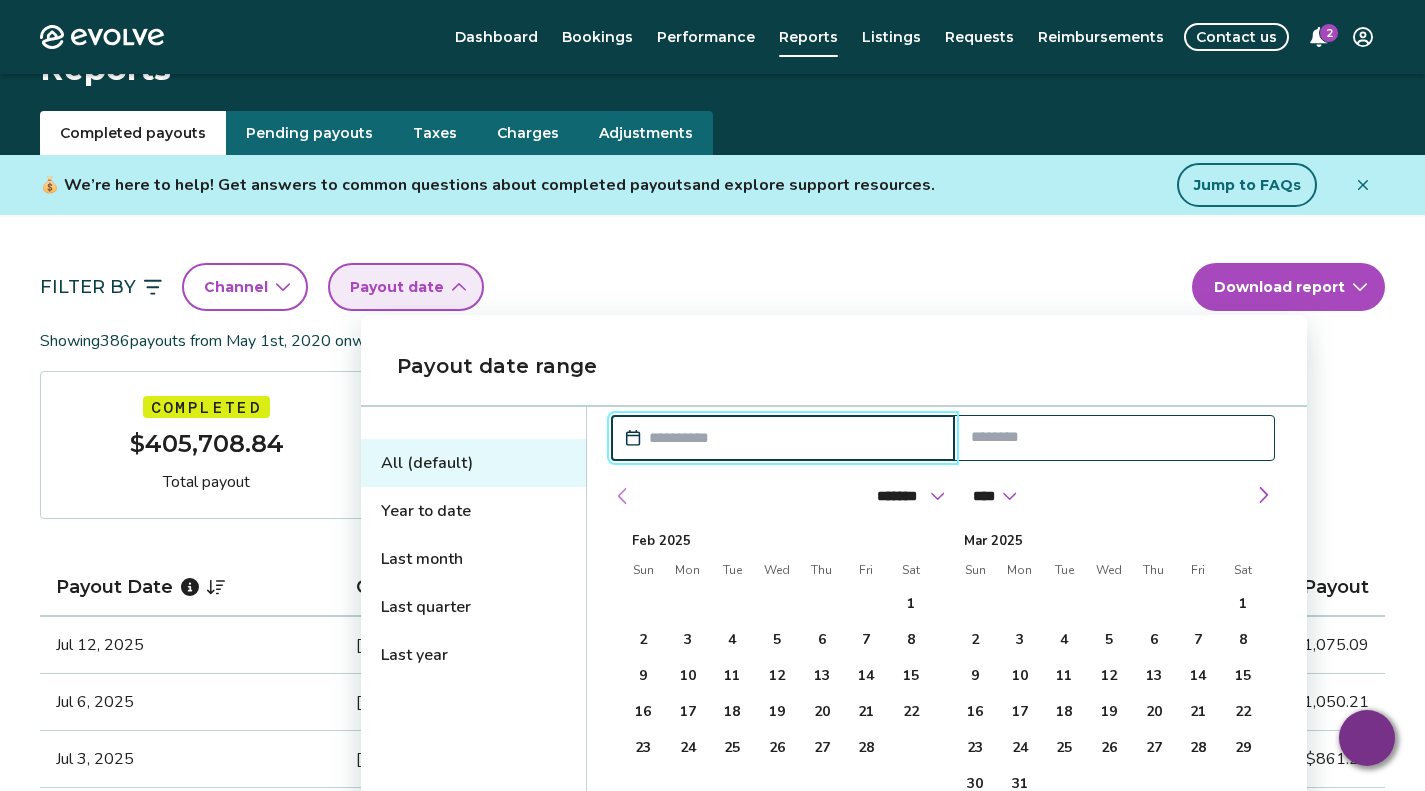 click at bounding box center (623, 496) 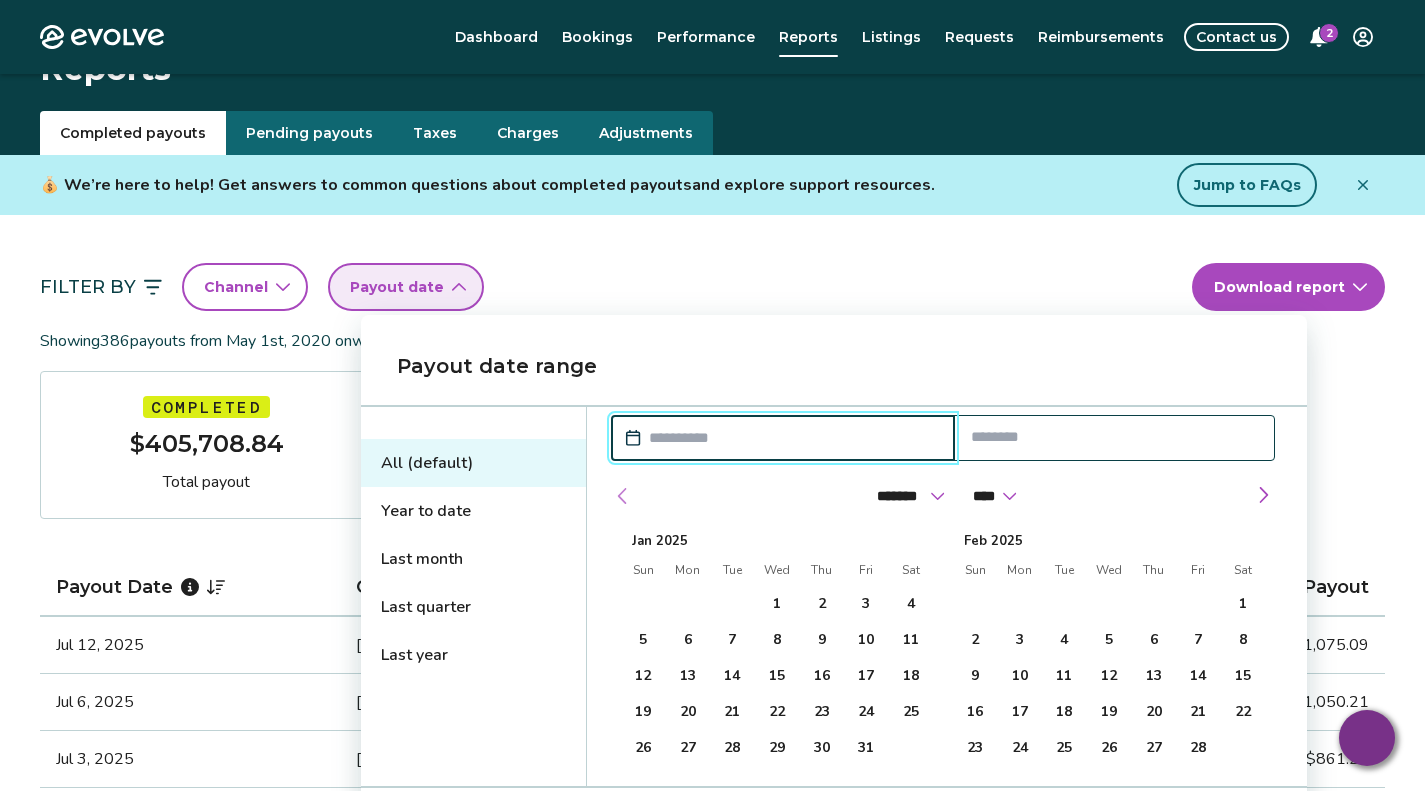 click at bounding box center [623, 496] 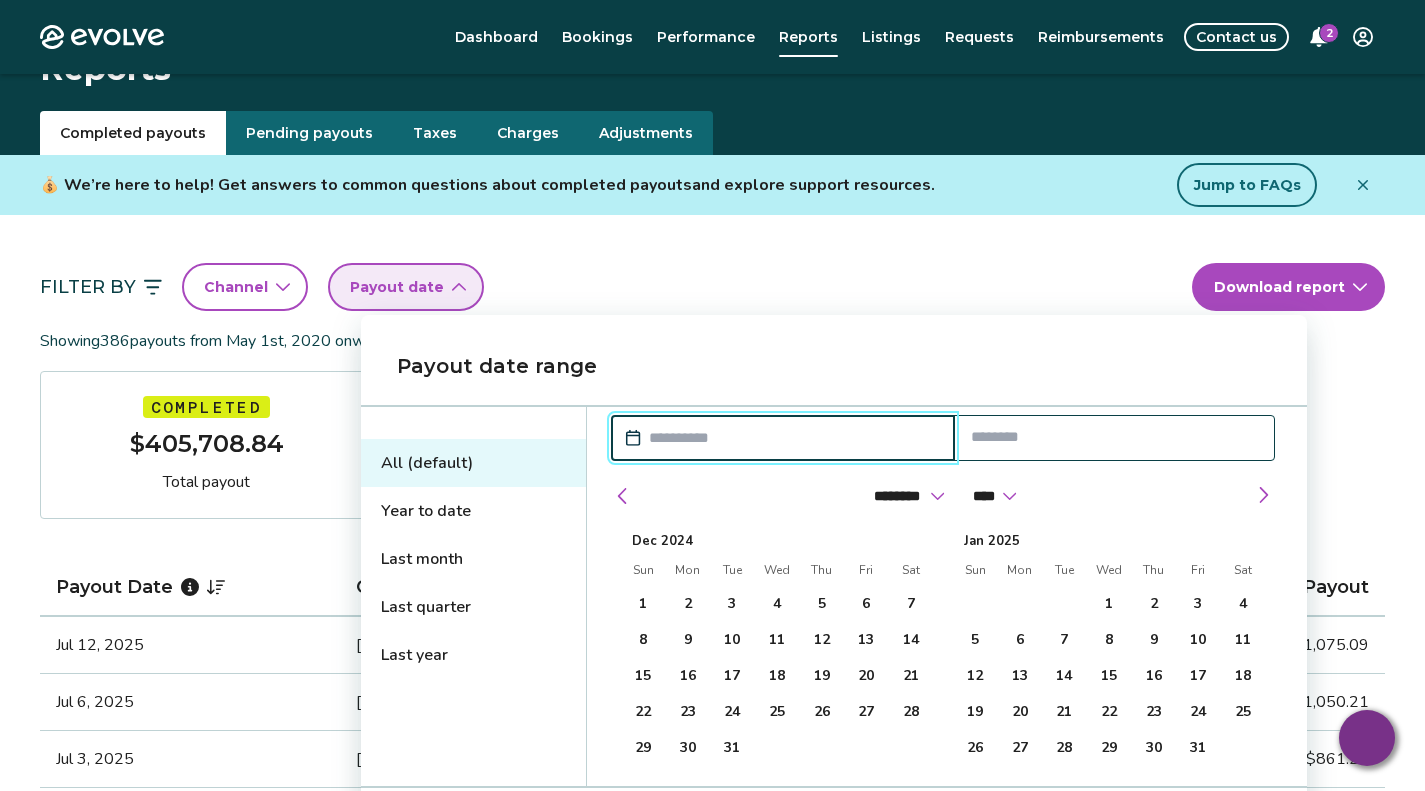 click on "30" at bounding box center (688, 748) 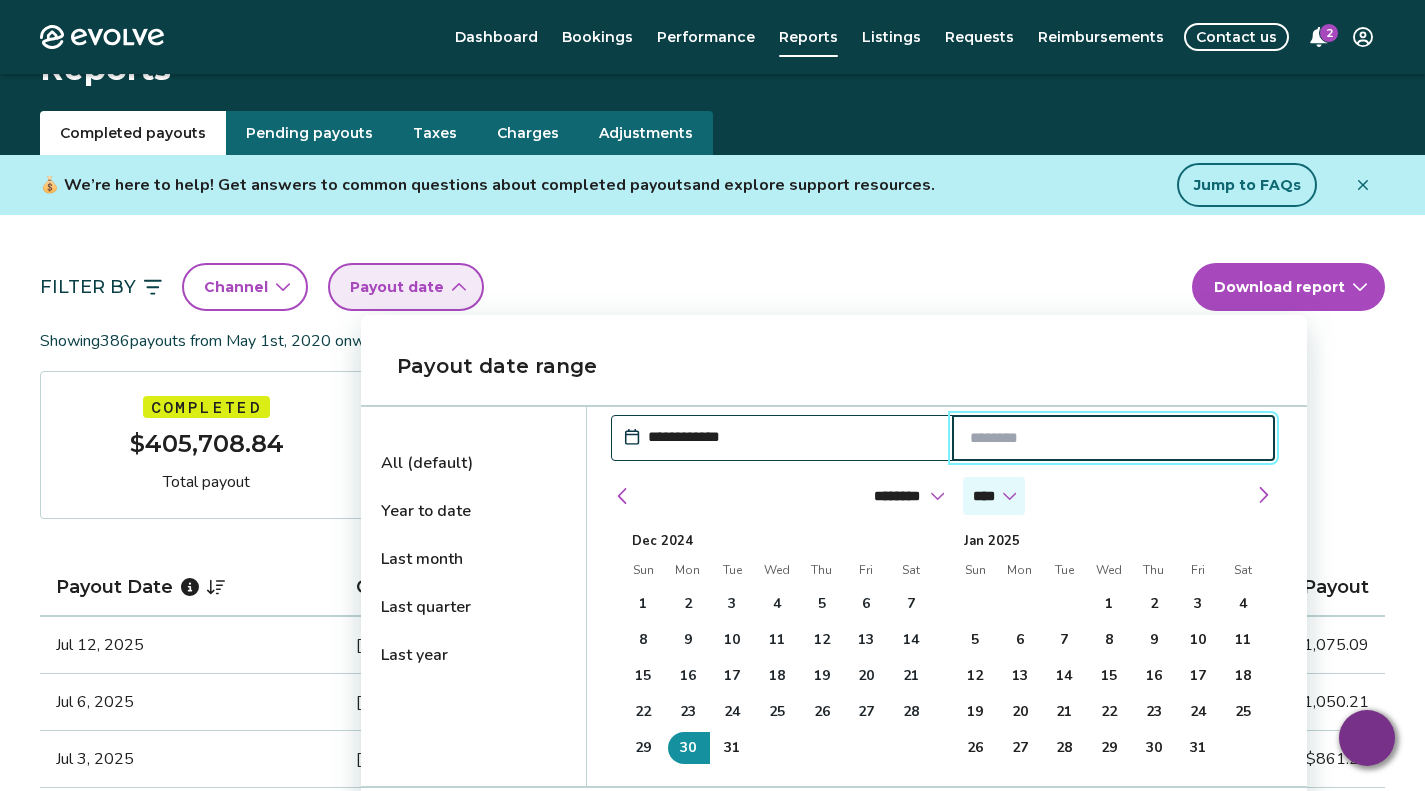 click on "**** **** **** **** **** **** **** **** **** **** **** **** **** **** **** **** **** **** **** **** **** **** **** **** **** ****" at bounding box center [994, 496] 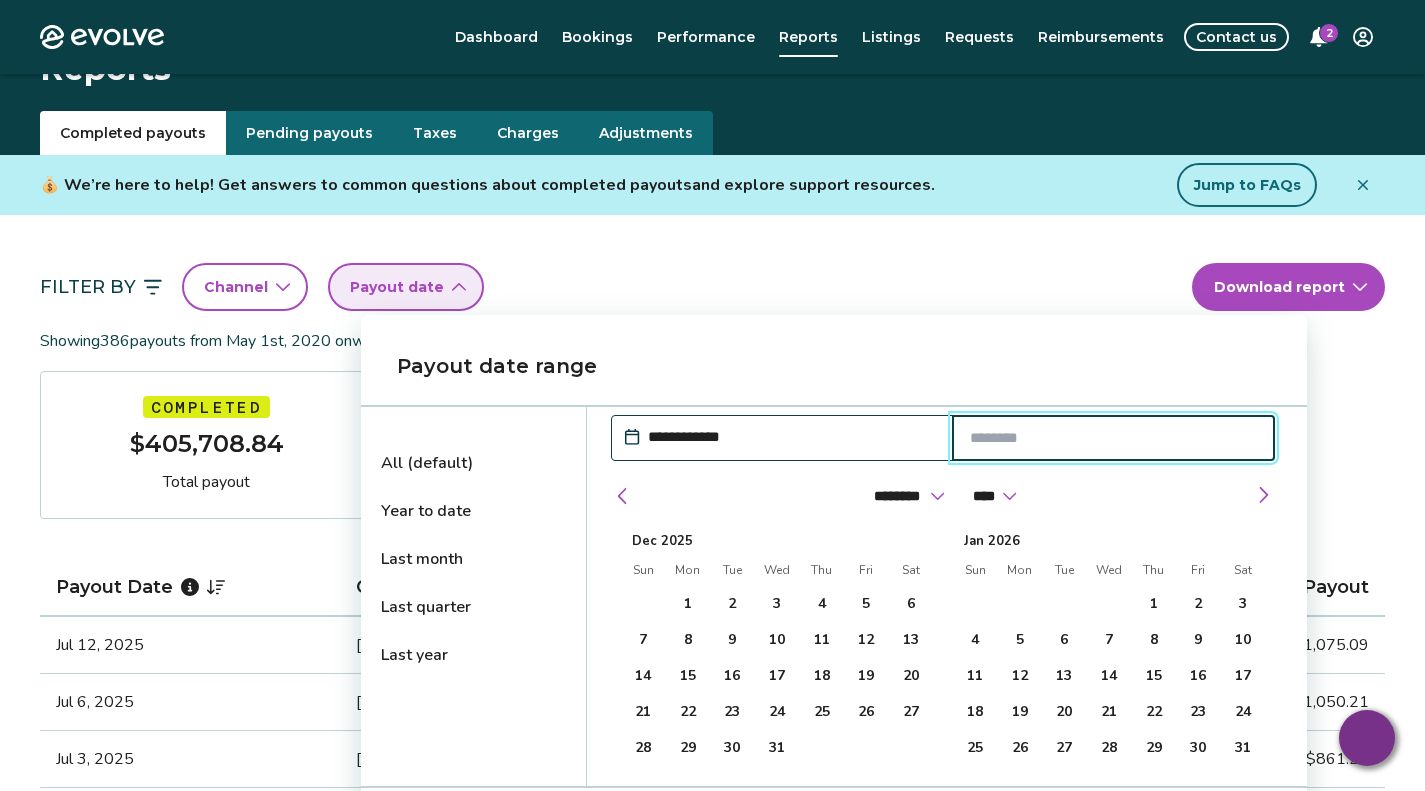 click at bounding box center (1114, 438) 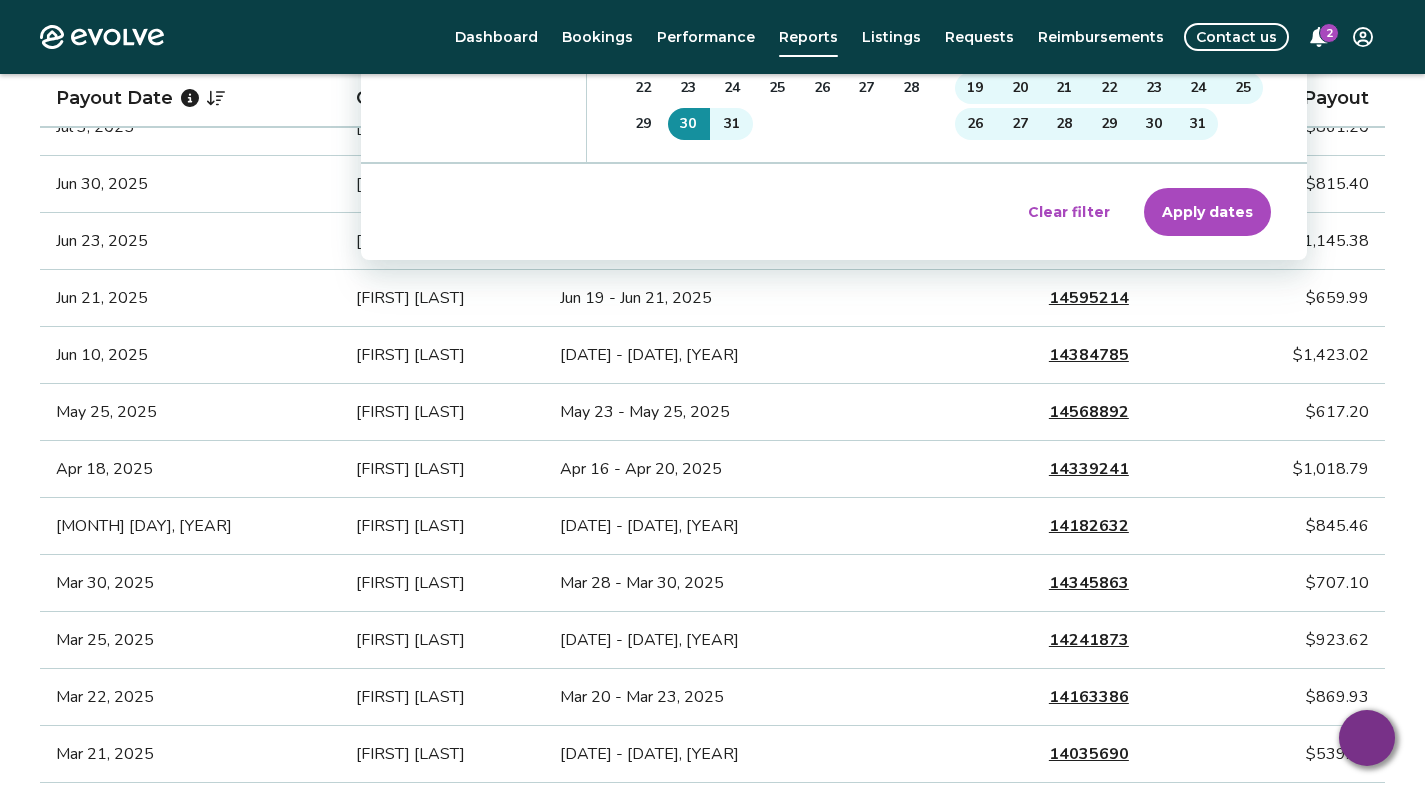 scroll, scrollTop: 651, scrollLeft: 0, axis: vertical 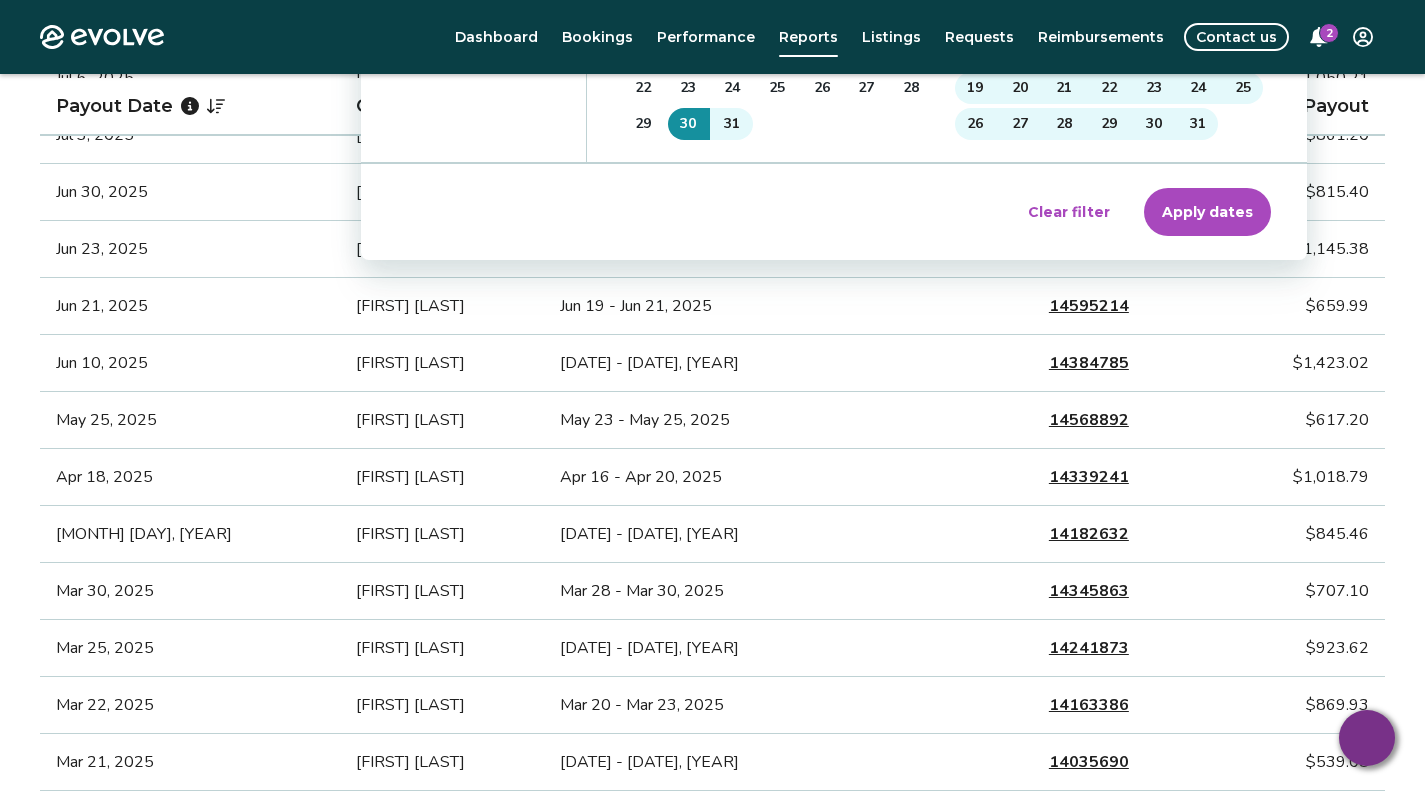 click on "Apply dates" at bounding box center (1207, 212) 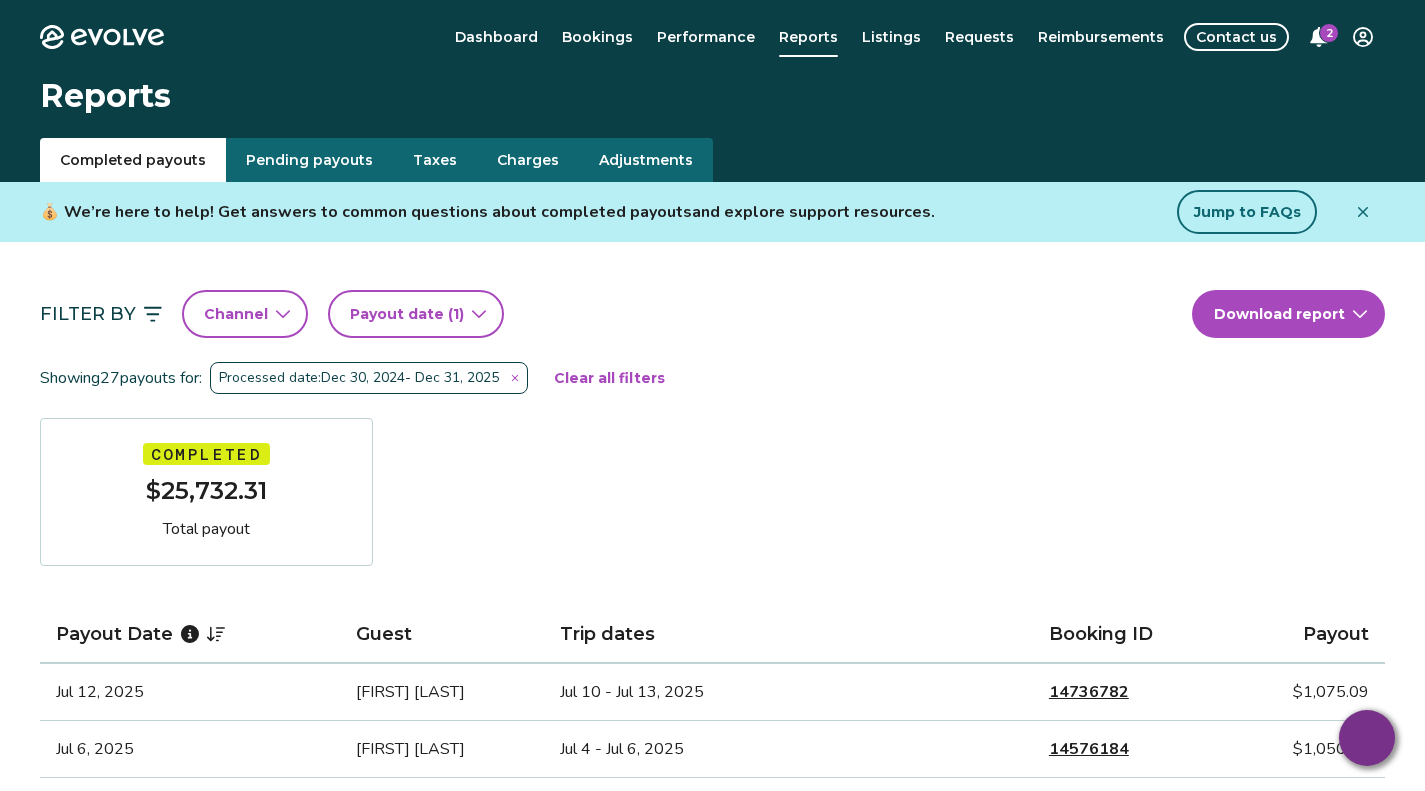 click on "Evolve Dashboard Bookings Performance Reports Listings Requests Reimbursements Contact us 2 Reports Completed payouts Pending payouts Taxes Charges Adjustments 💰 We’re here to help! Get answers to common questions about   completed payouts  and explore support resources. Jump to FAQs Filter By  Channel Payout date (1) Download   report Showing  27  payouts   for: Processed date:  [DATE]  -   [DATE] Clear all filters Completed $25,732.31 Total payout Payout Date Guest Trip dates Booking ID Payout [DATE] [FIRST] [LAST] [DATE] - [DATE], [YEAR] 14736782 $1,075.09 [DATE] [FIRST] [LAST] [DATE] - [DATE], [YEAR] 14576184 $1,050.21 [DATE] [FIRST] [LAST] [DATE] - [DATE], [YEAR] 14810077 $861.20 [DATE] [FIRST] [LAST] [DATE] - [DATE], [YEAR] 14705314 $815.40 [DATE] [FIRST] [LAST] [DATE] - [DATE], [YEAR] 14484489 $1,145.38 [DATE] [FIRST] [LAST] [DATE] - [DATE], [YEAR] 14595214 $659.99 [DATE] [FIRST] [LAST] [DATE] - [DATE], [YEAR] 14384785 $1,423.02 [DATE] [FIRST] [LAST]" at bounding box center (712, 1503) 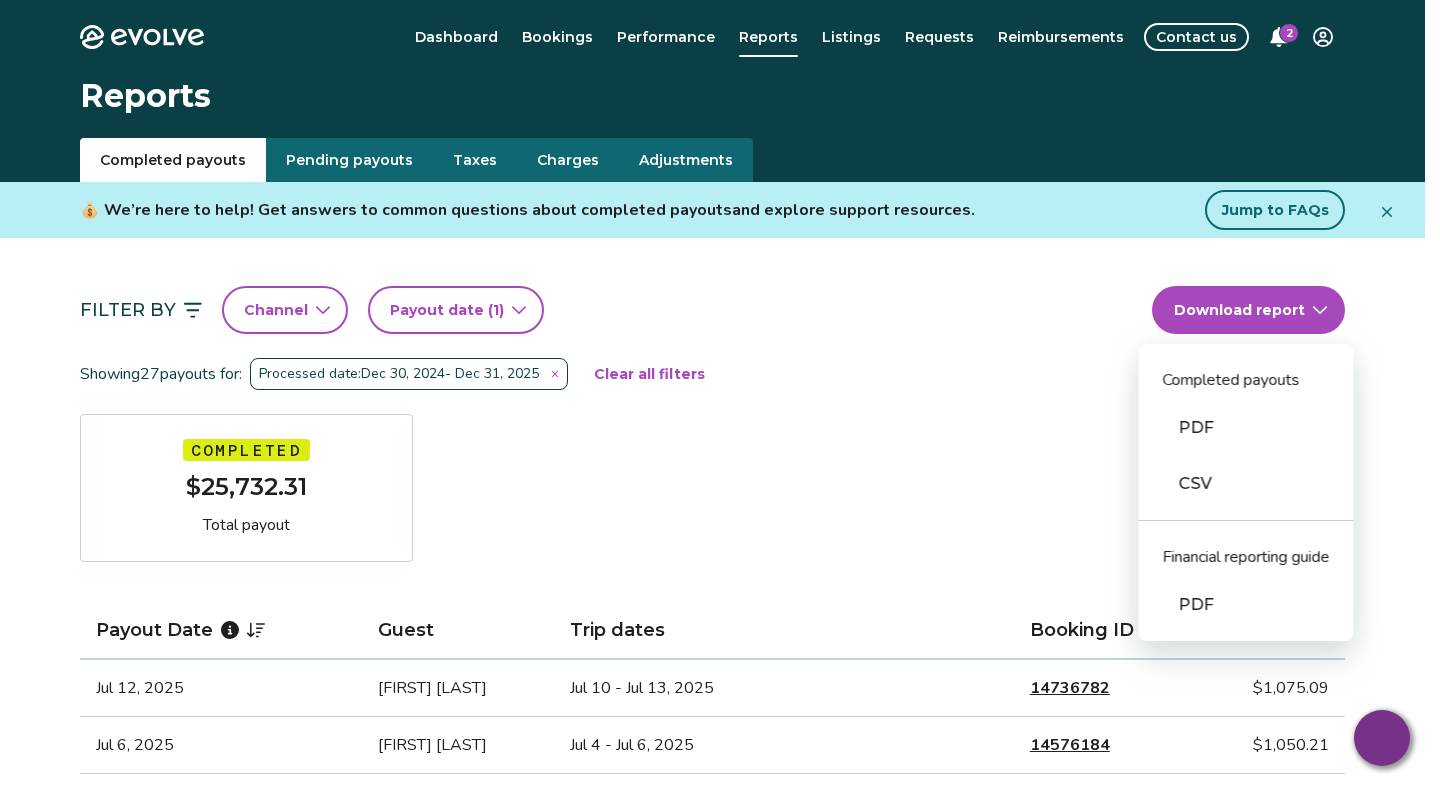 click on "CSV" at bounding box center [1246, 484] 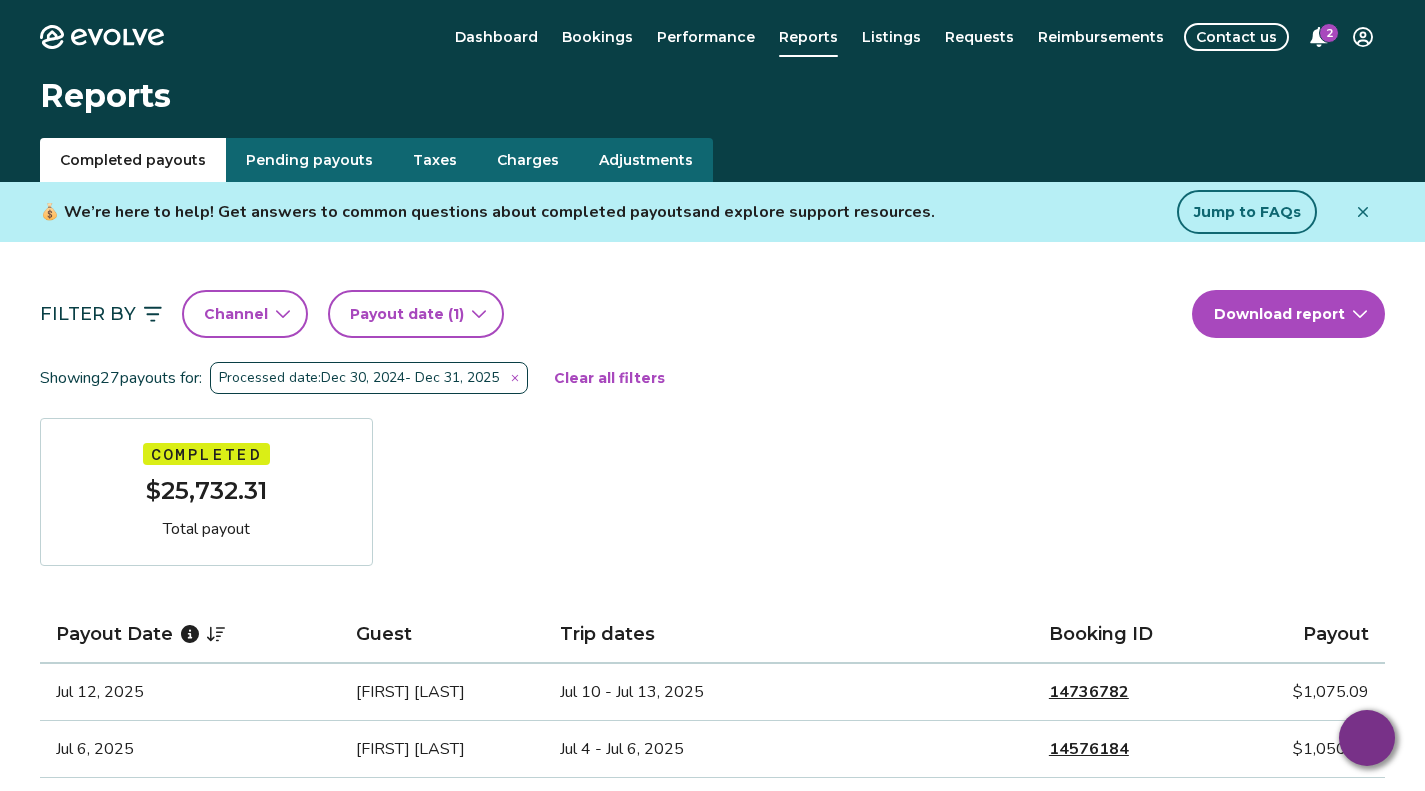 click on "Taxes" at bounding box center (435, 160) 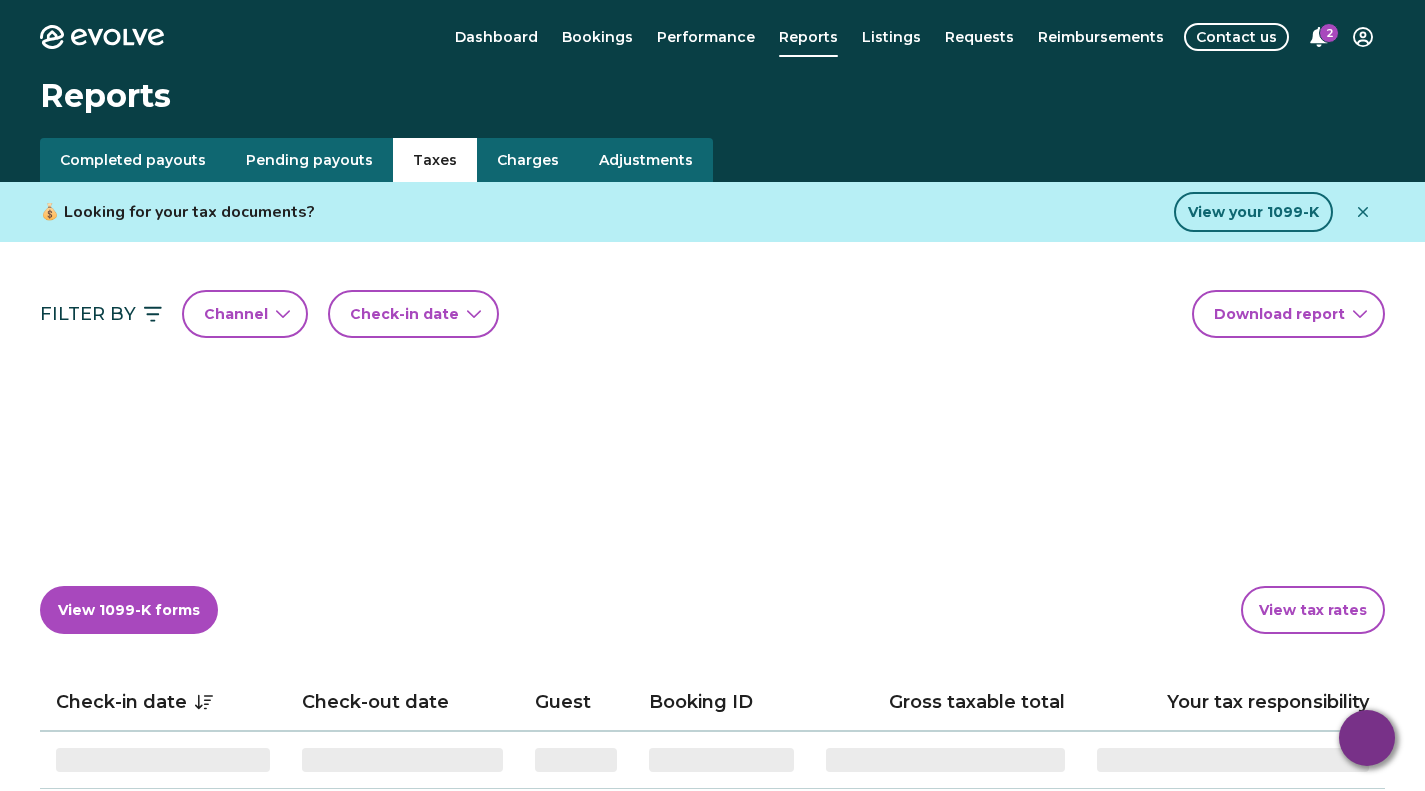 click 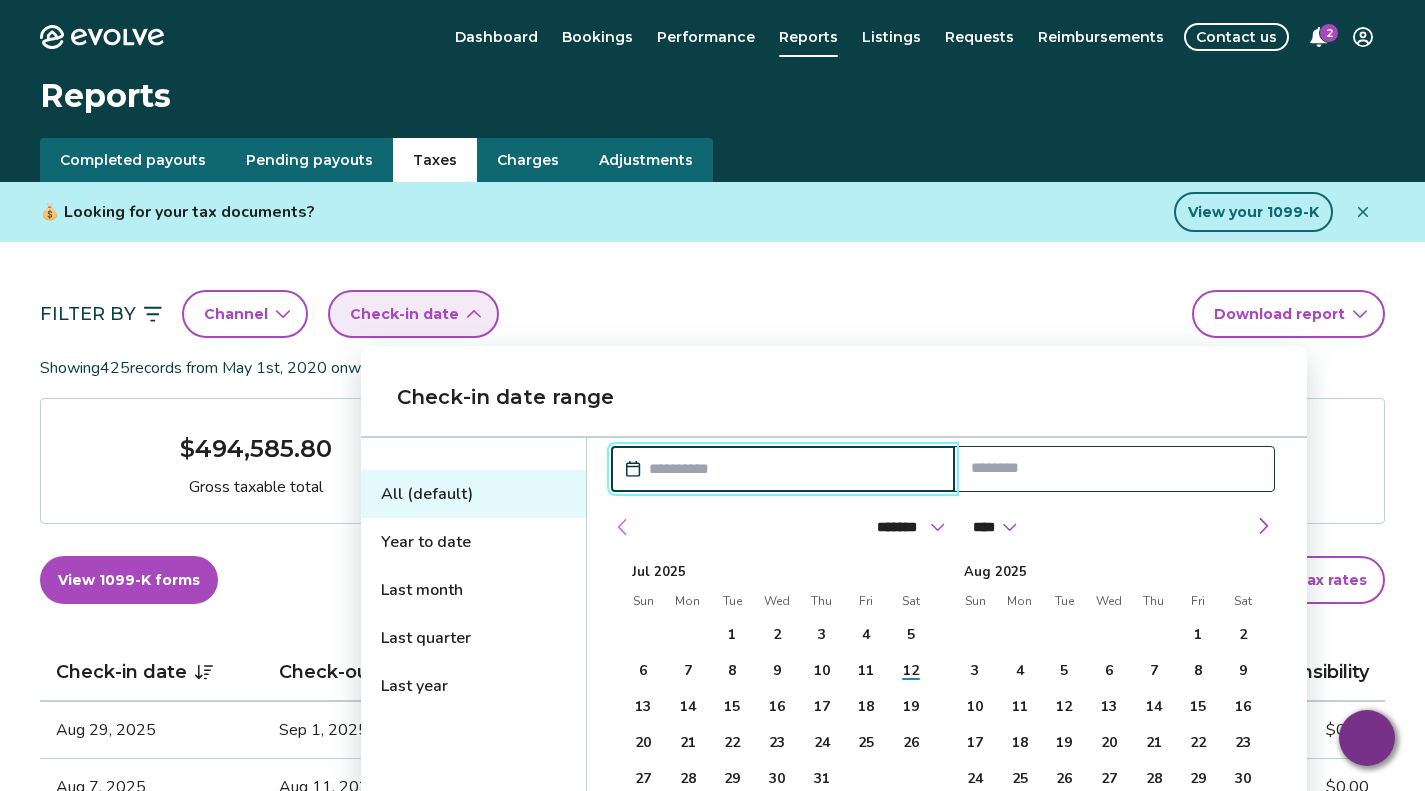 click at bounding box center (623, 527) 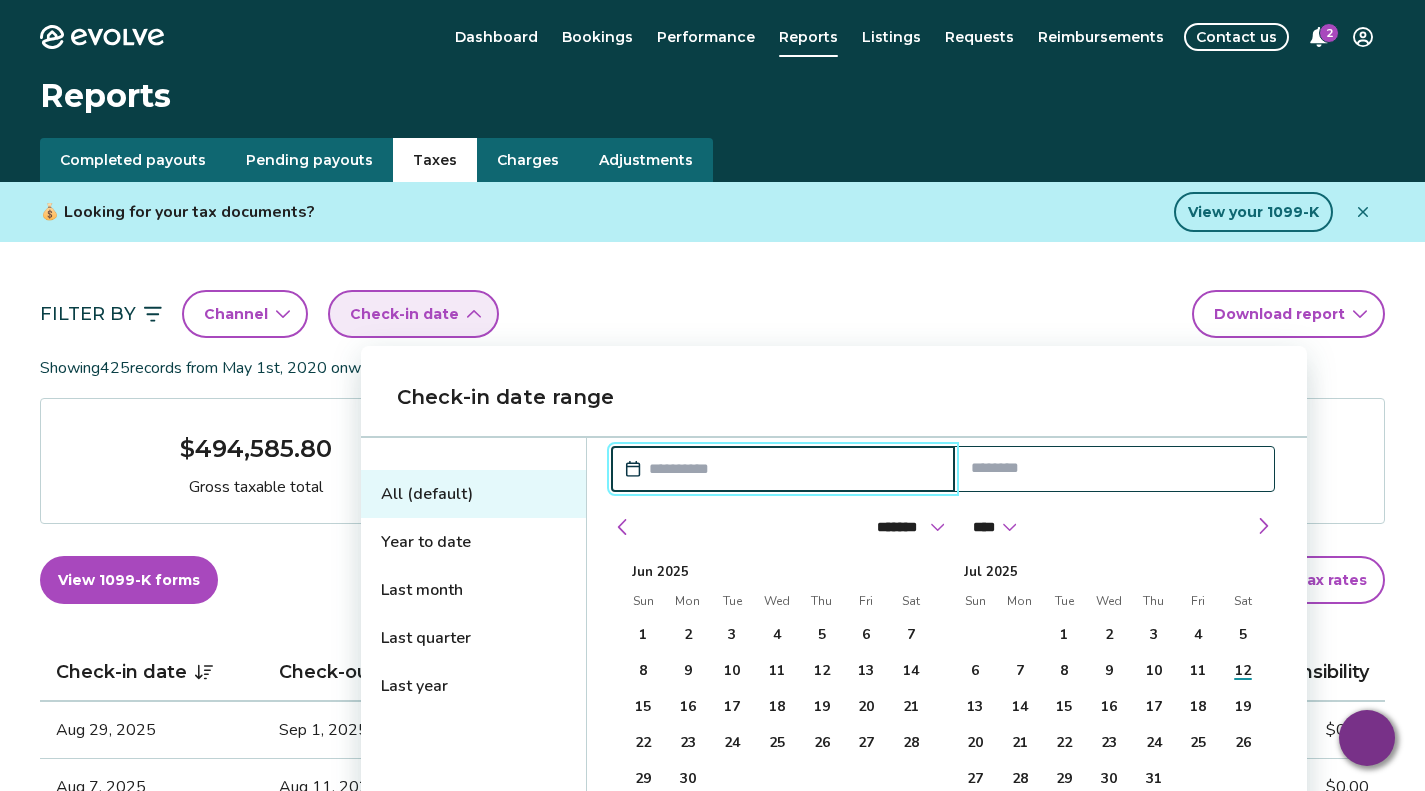 click on "1" at bounding box center [643, 635] 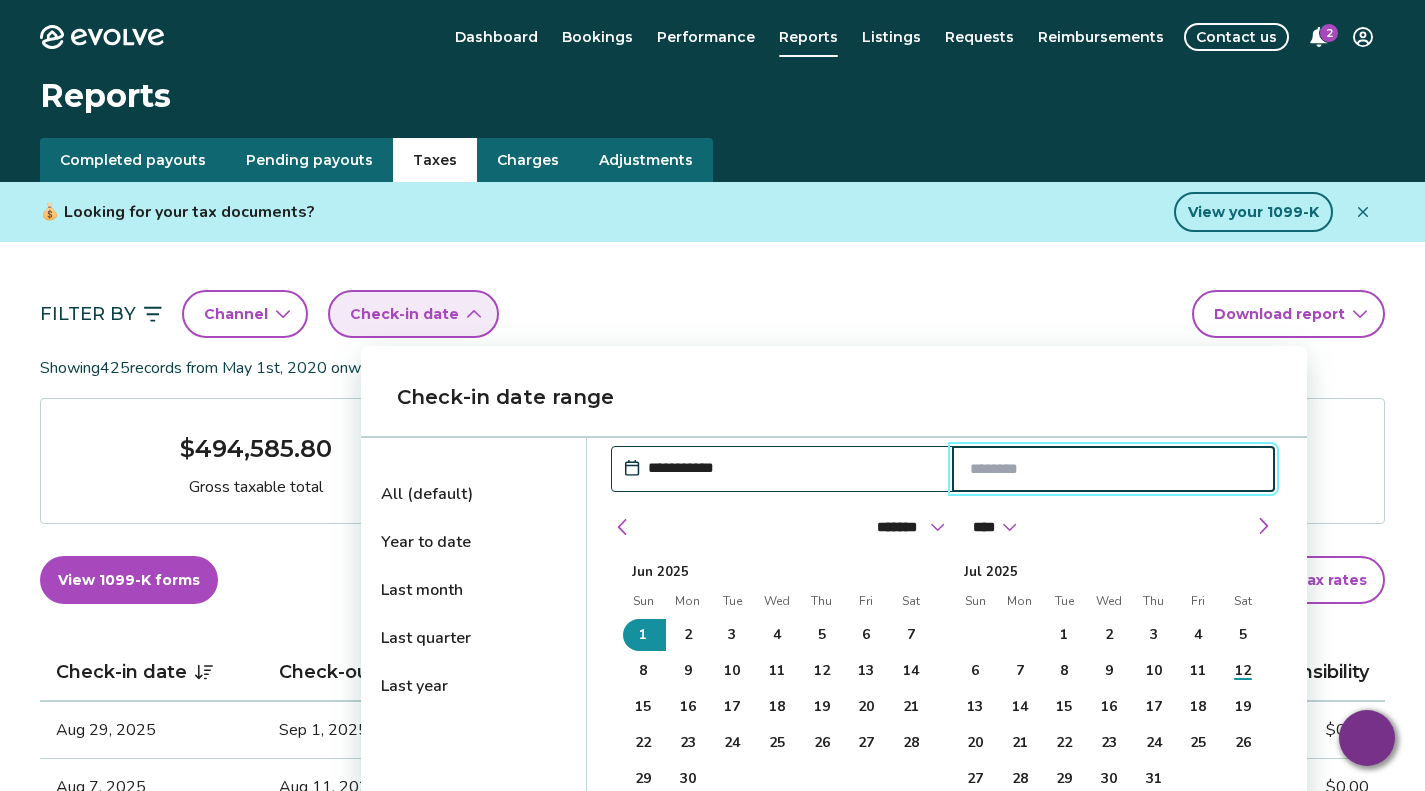 click at bounding box center [1114, 469] 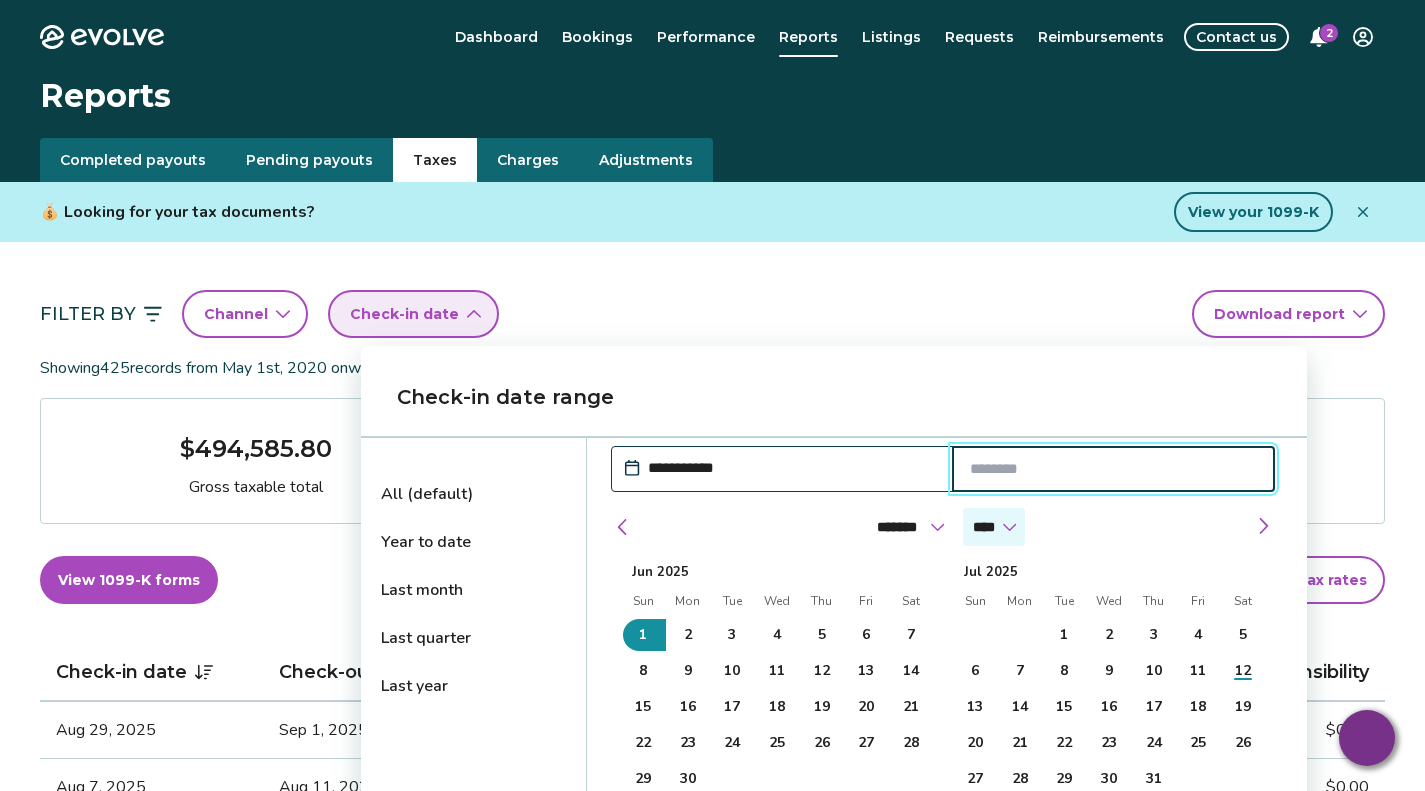 click on "**** **** **** **** **** **** **** **** **** **** **** **** **** **** **** **** **** **** **** **** **** **** **** **** **** ****" at bounding box center [994, 527] 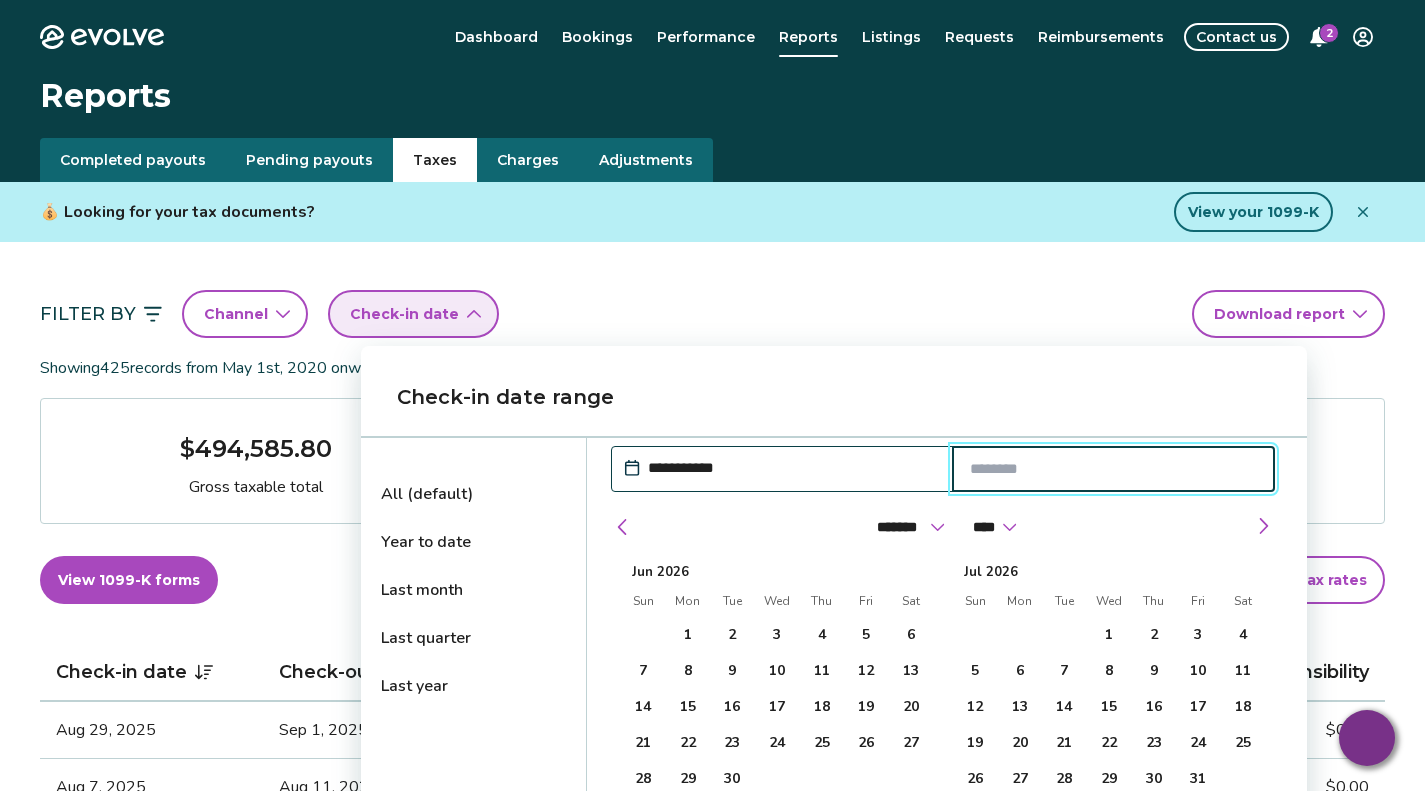 click on "30" at bounding box center (732, 779) 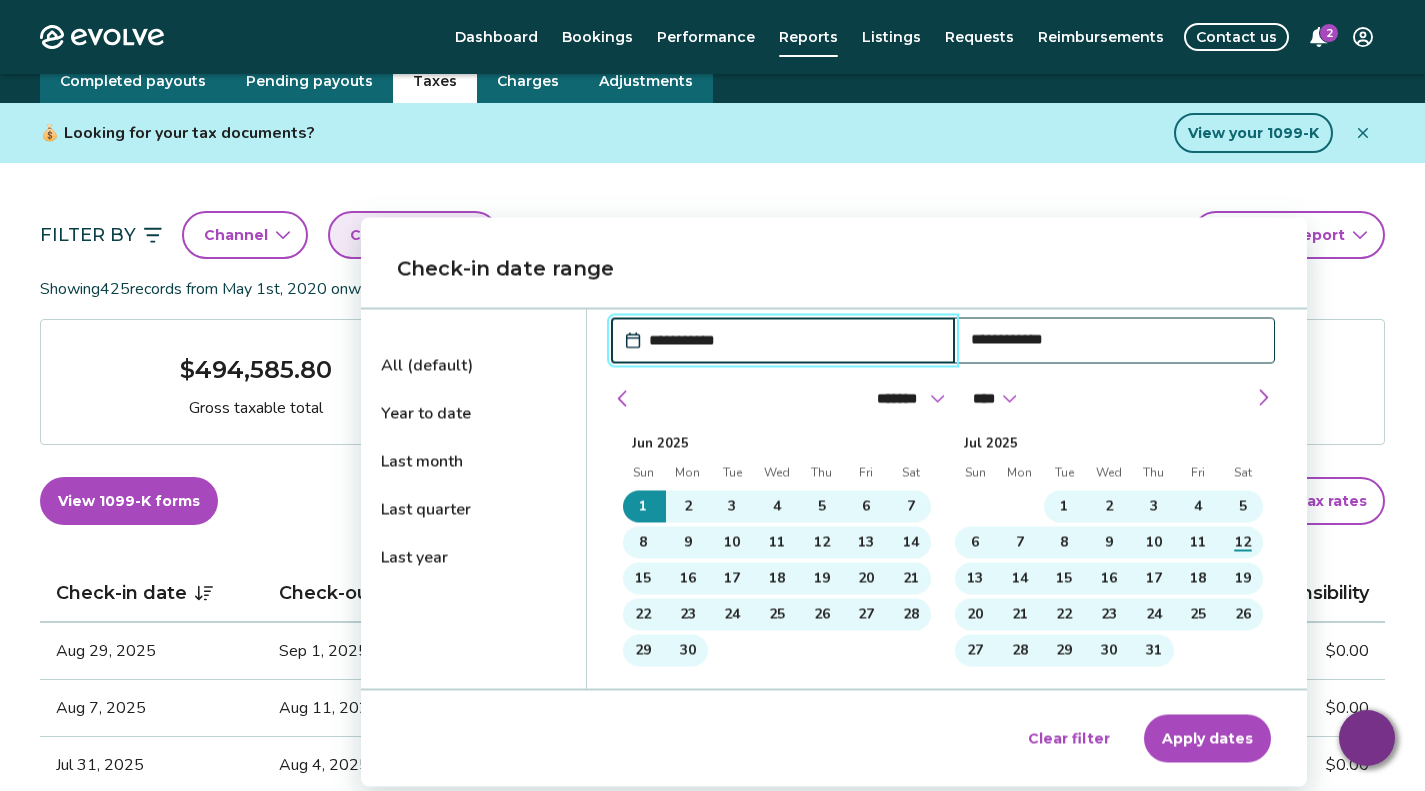 scroll, scrollTop: 144, scrollLeft: 0, axis: vertical 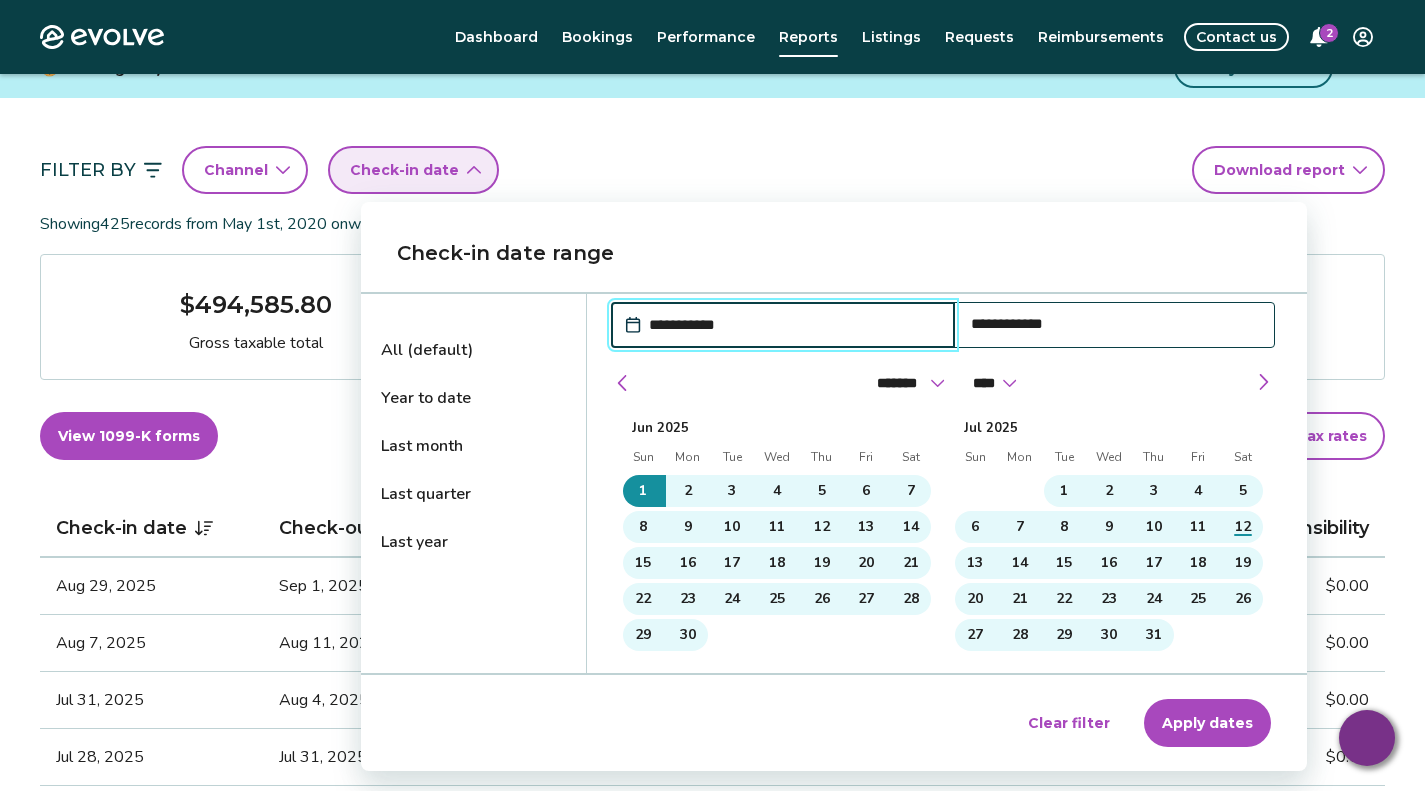 click on "Apply dates" at bounding box center (1207, 723) 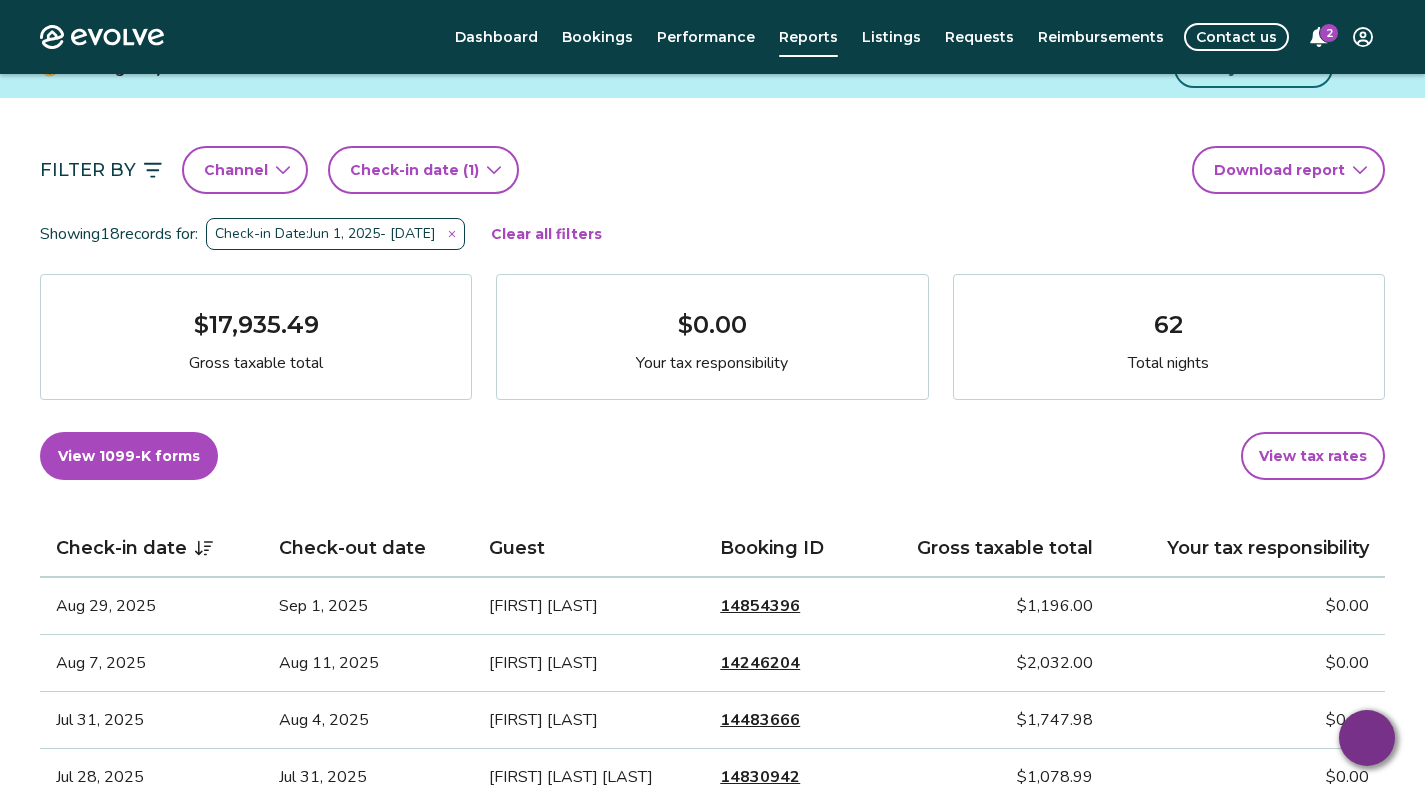 click on "Evolve Dashboard Bookings Performance Reports Listings Requests Reimbursements Contact us 2 Reports Completed payouts Pending payouts Taxes Charges Adjustments 💰 Looking for your tax documents? View your 1099-K Filter By  Channel Check-in date (1) Download   report Showing  18  records   for: Check-in Date:  [DATE]  -   [DATE] Clear all filters $17,935.49 Gross taxable total $0.00 Your tax responsibility 62 Total nights View 1099-K forms View tax rates Check-in date Check-out date Guest Booking ID Gross taxable total Your tax responsibility [DATE] [DATE] [FIRST] [LAST] 14854396 $1,196.00 $0.00 [DATE] [DATE] [FIRST] [LAST] 14246204 $2,032.00 $0.00 [DATE] [DATE] [FIRST] [LAST] 14483666 $1,747.98 $0.00 [DATE] [DATE] [FIRST] [LAST] 14830942 $1,078.99 $0.00 [DATE] [DATE] [FIRST] [LAST] 14847637 $1,083.98 $0.00 [DATE] [DATE] [FIRST] [LAST] 14748658 $0.00 $0.00 [DATE] [DATE] [FIRST] [LAST] 14432003 $0.00 |" at bounding box center [712, 1335] 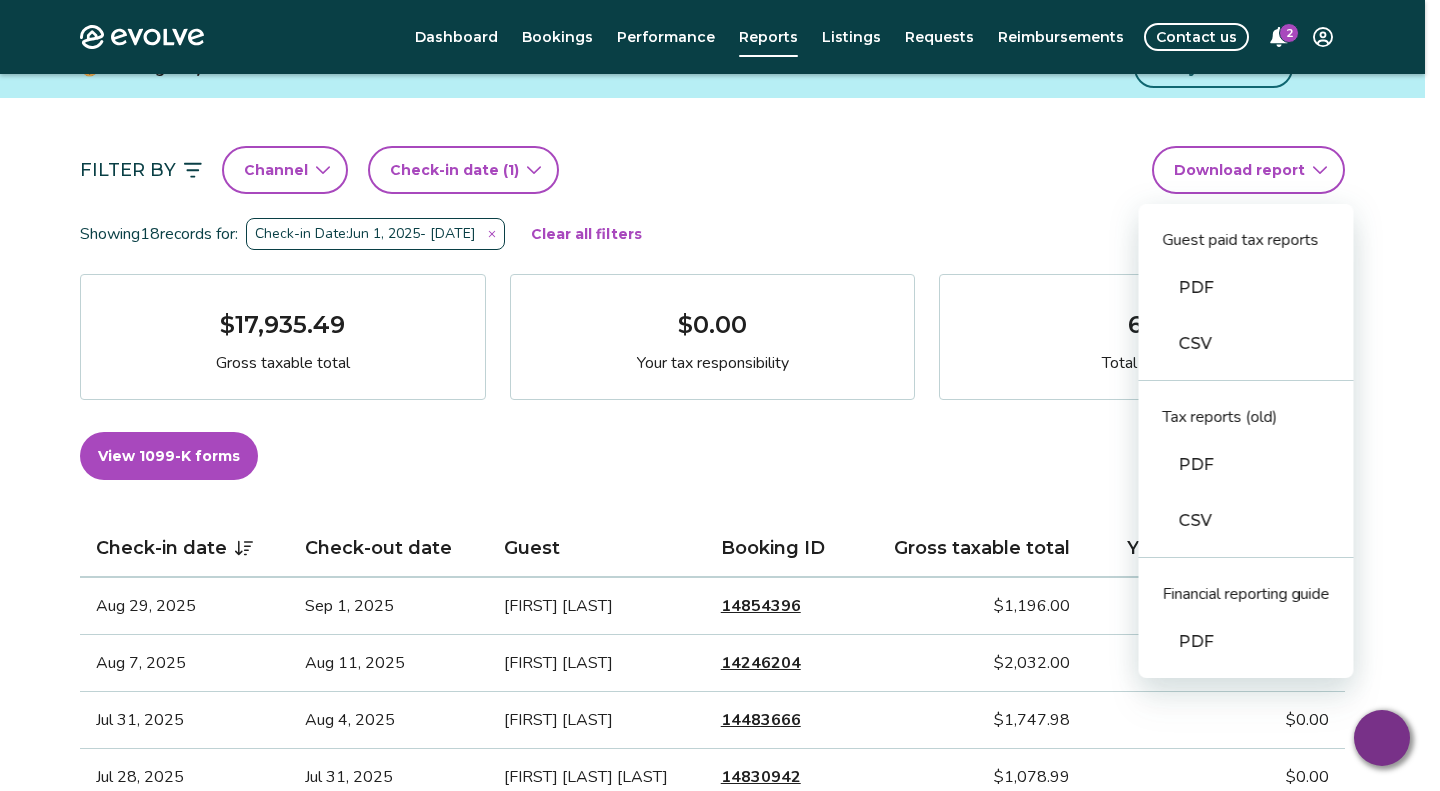 click on "CSV" at bounding box center (1246, 344) 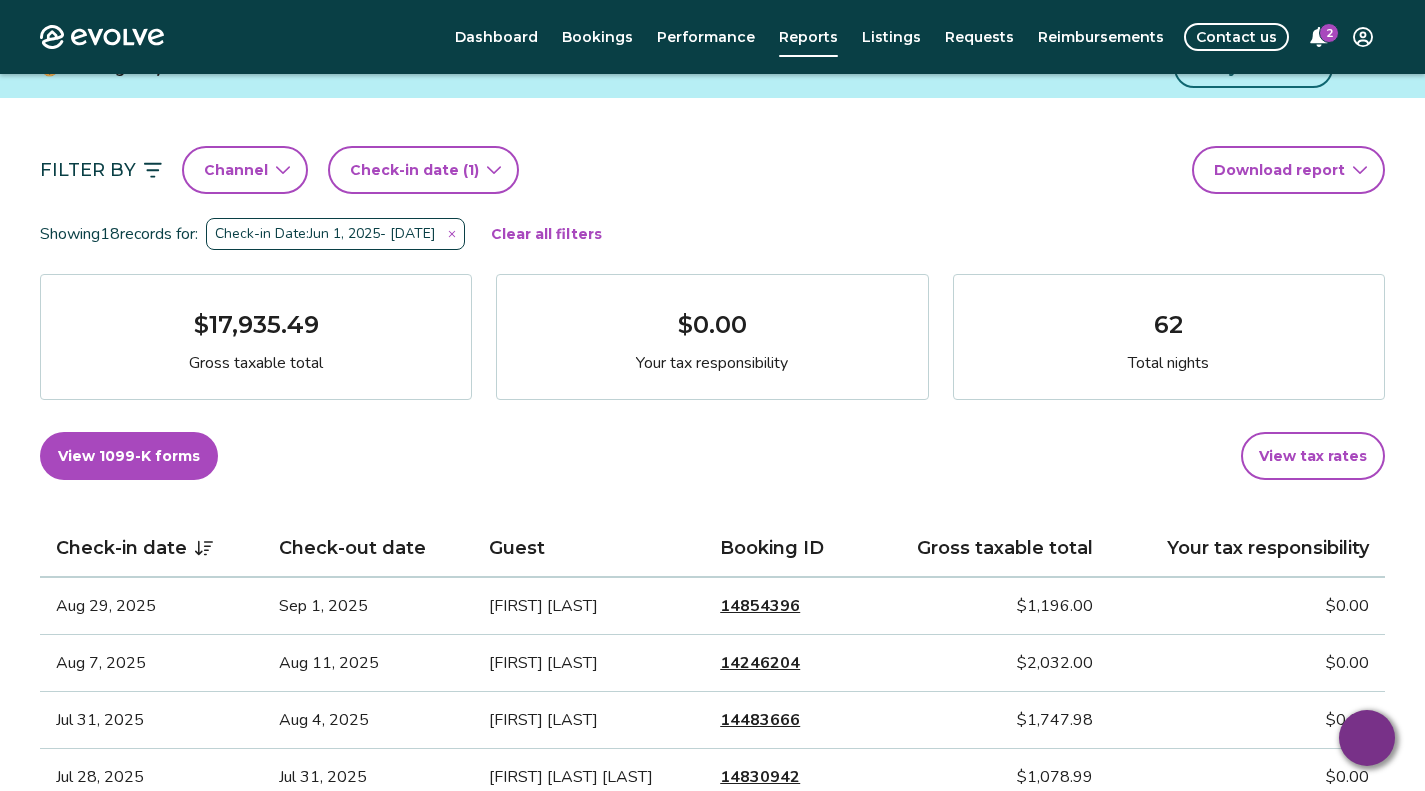click on "Bookings" at bounding box center [597, 37] 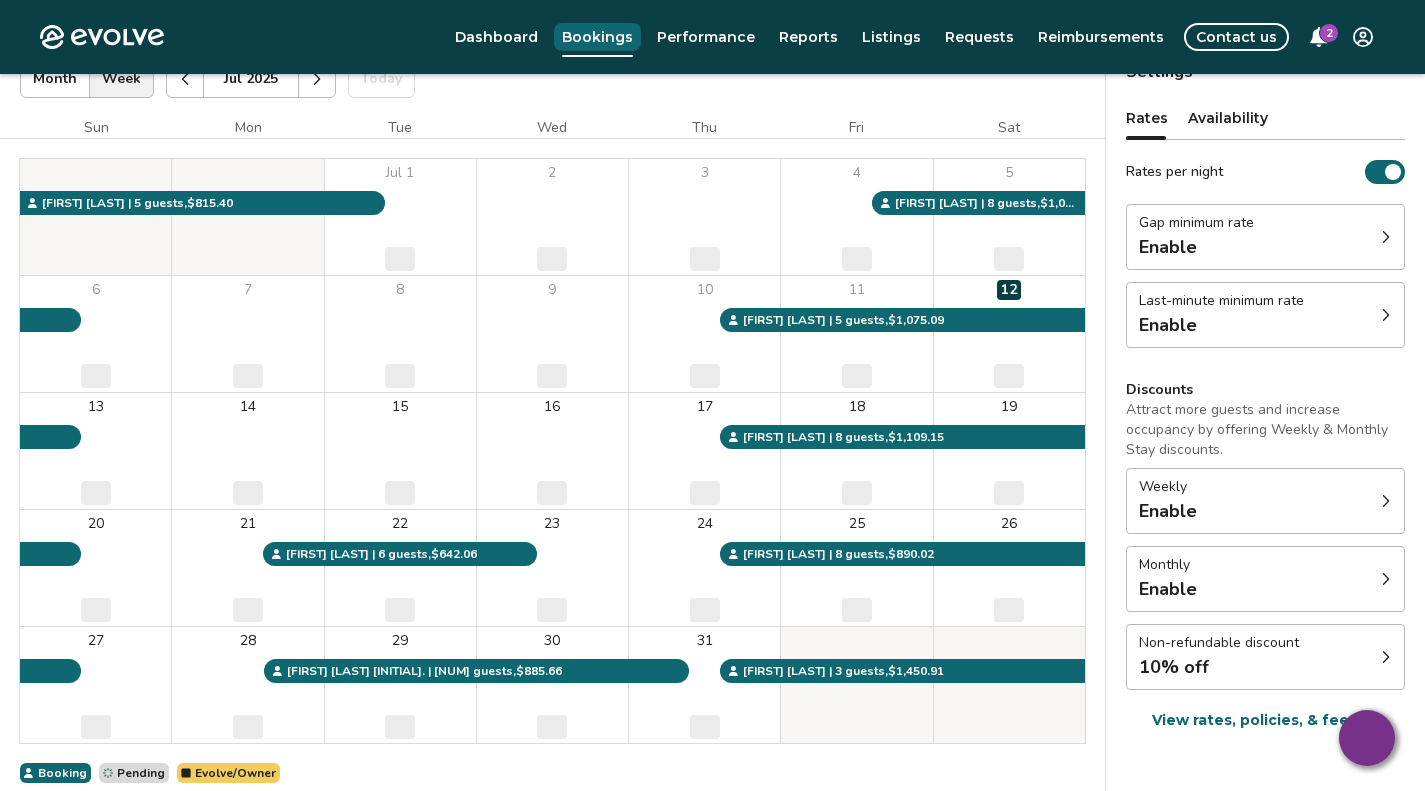 scroll, scrollTop: 163, scrollLeft: 0, axis: vertical 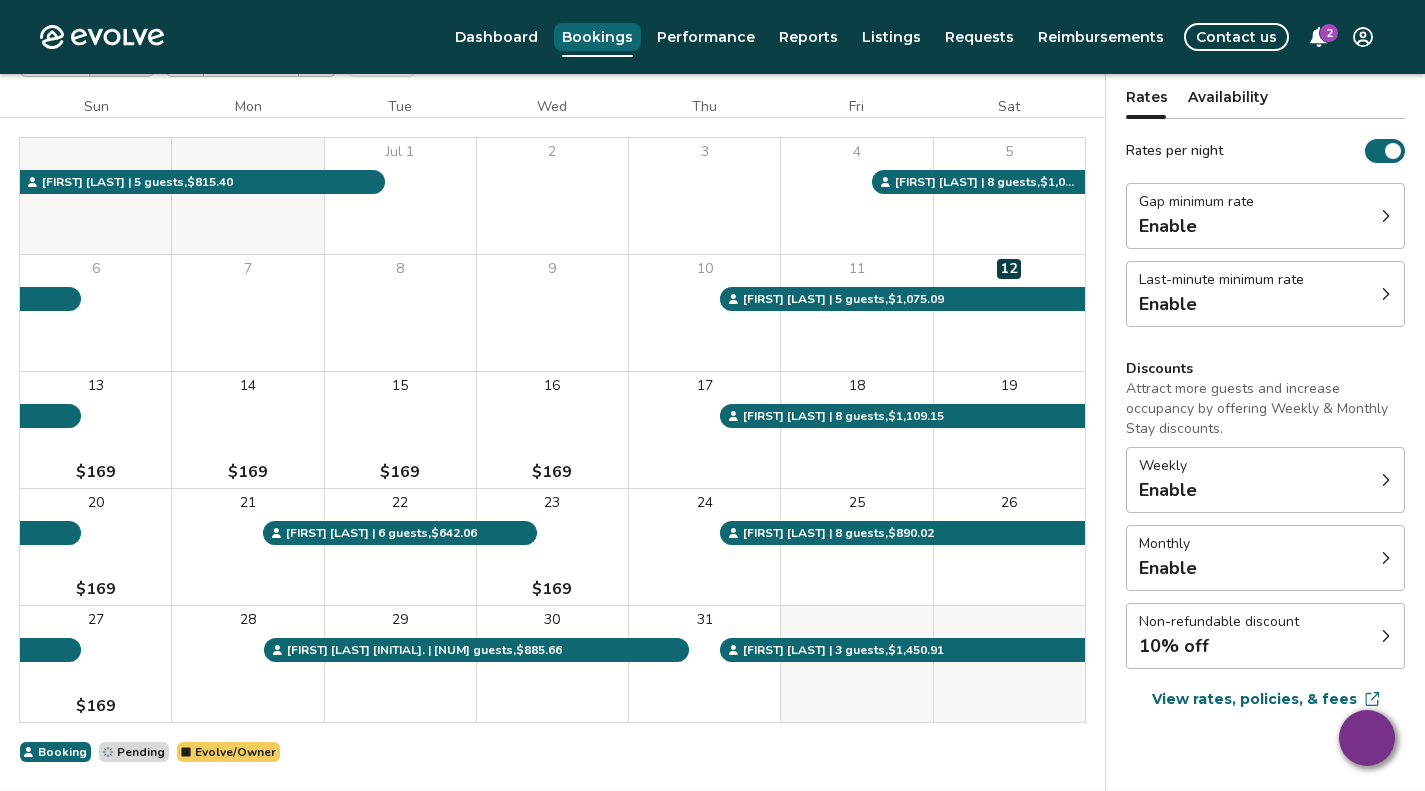 click on "24" at bounding box center (704, 547) 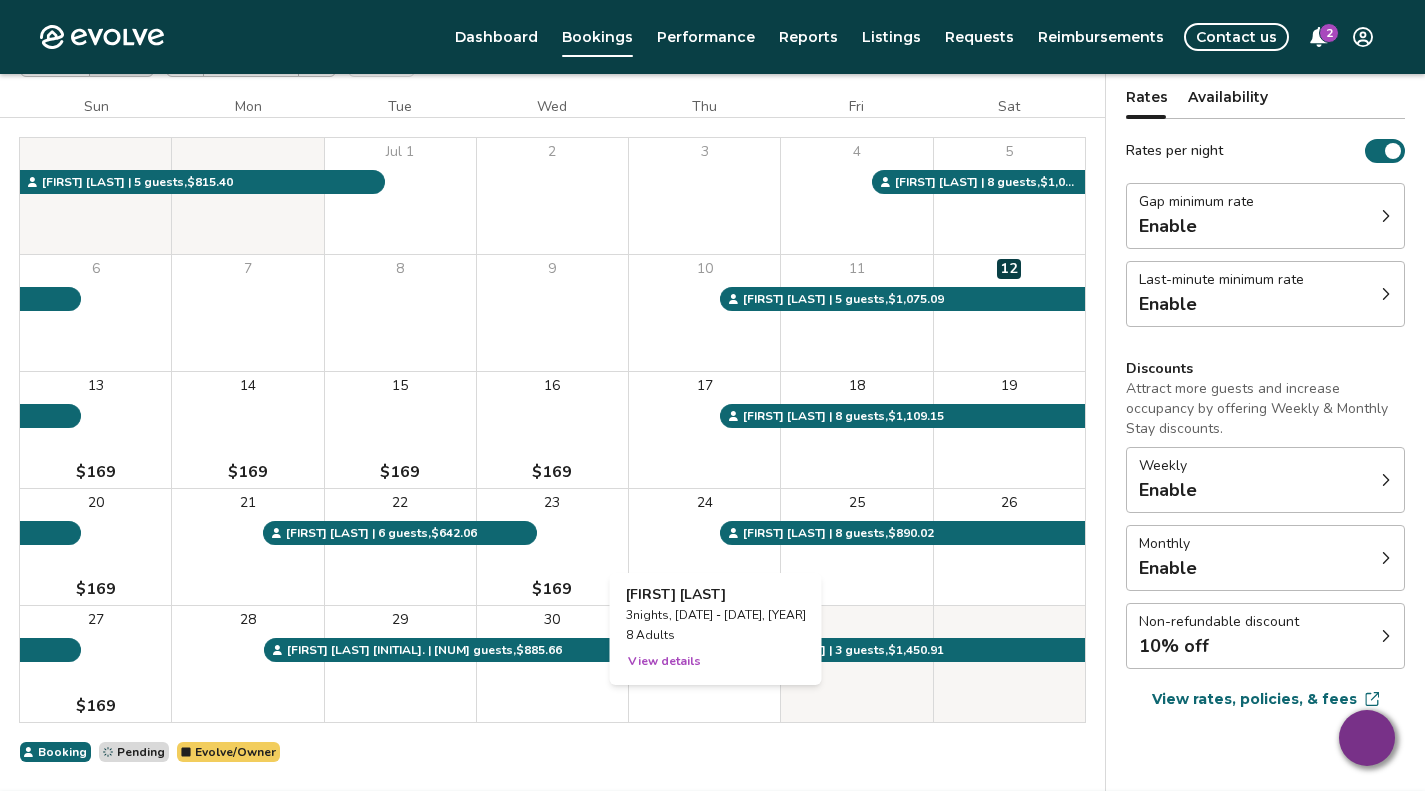 scroll, scrollTop: 99, scrollLeft: 0, axis: vertical 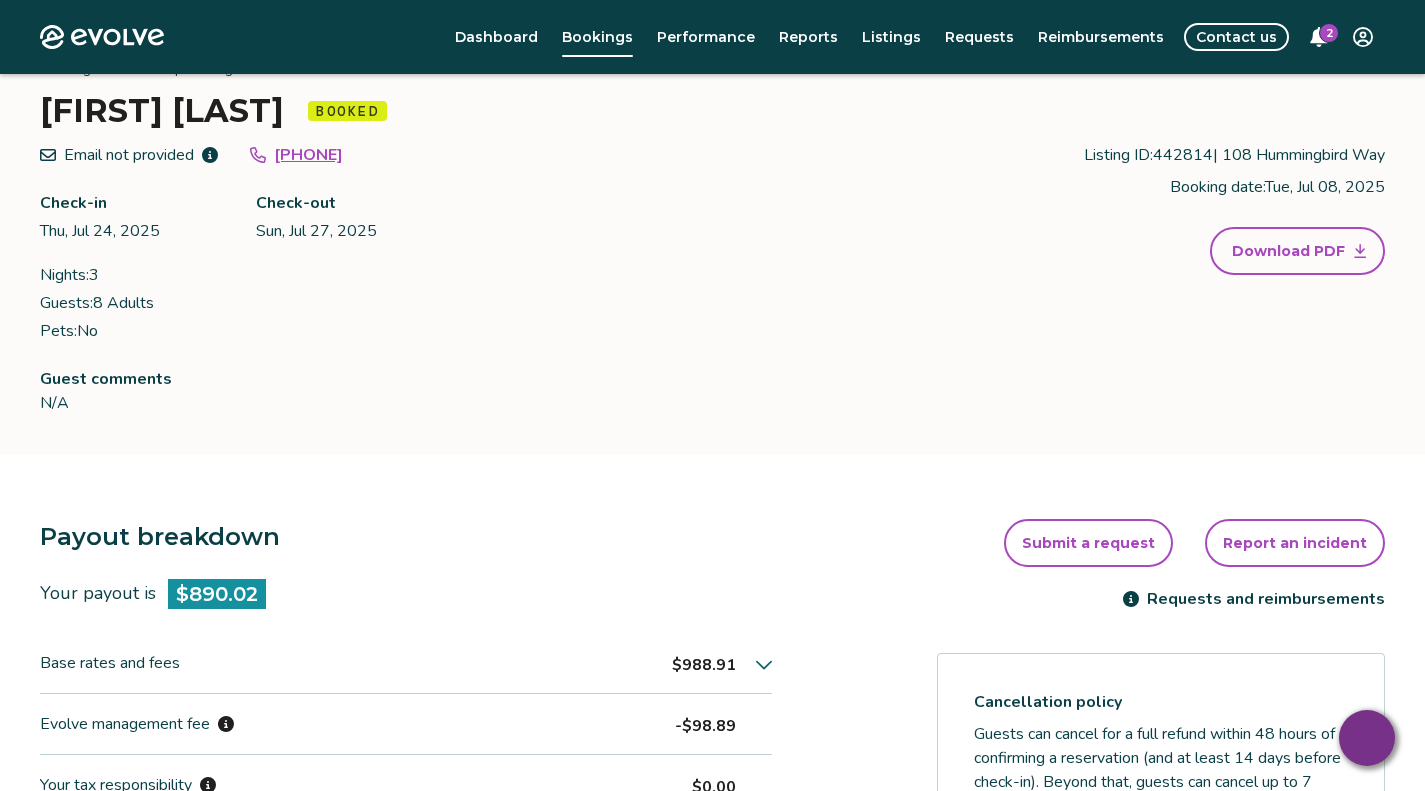 click on "Bookings" at bounding box center (597, 37) 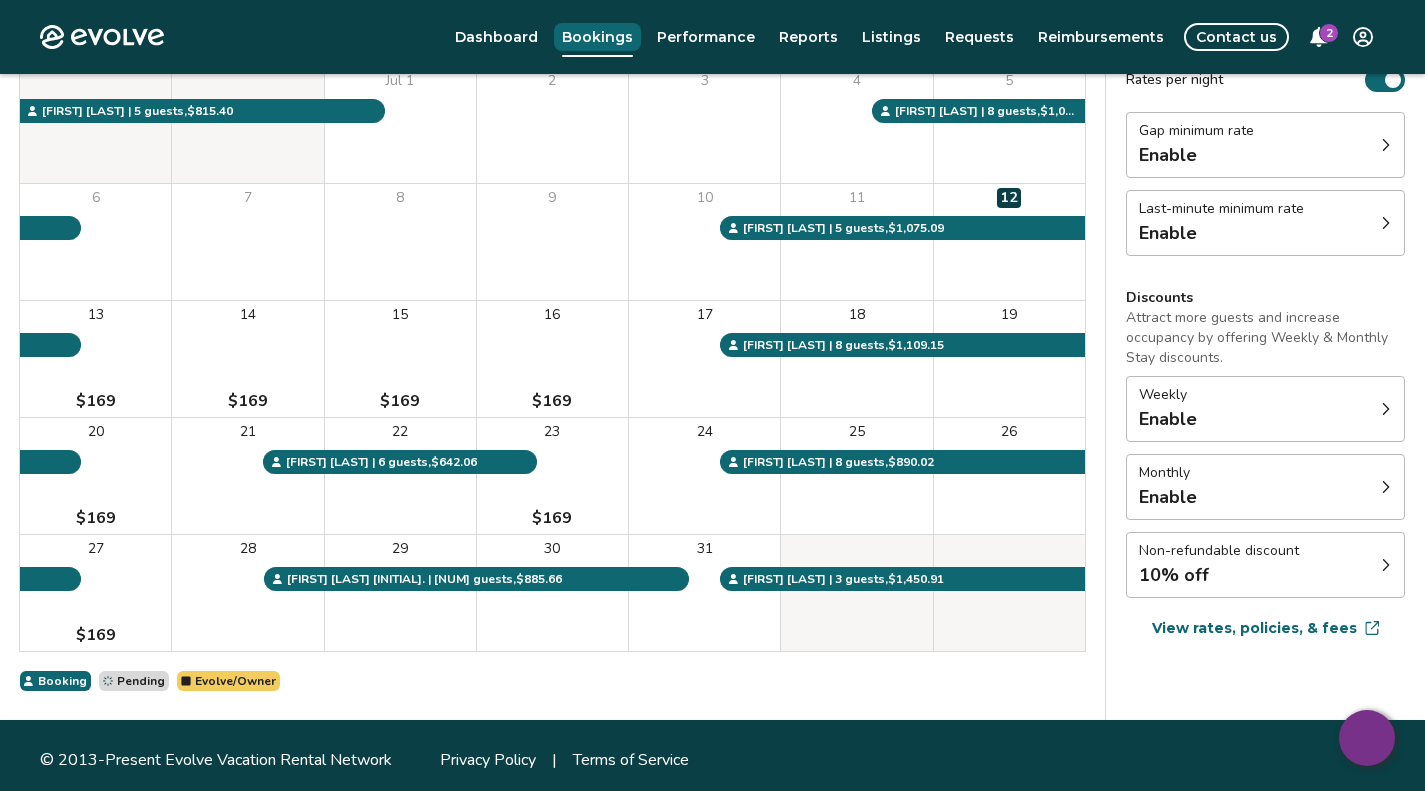 scroll, scrollTop: 234, scrollLeft: 0, axis: vertical 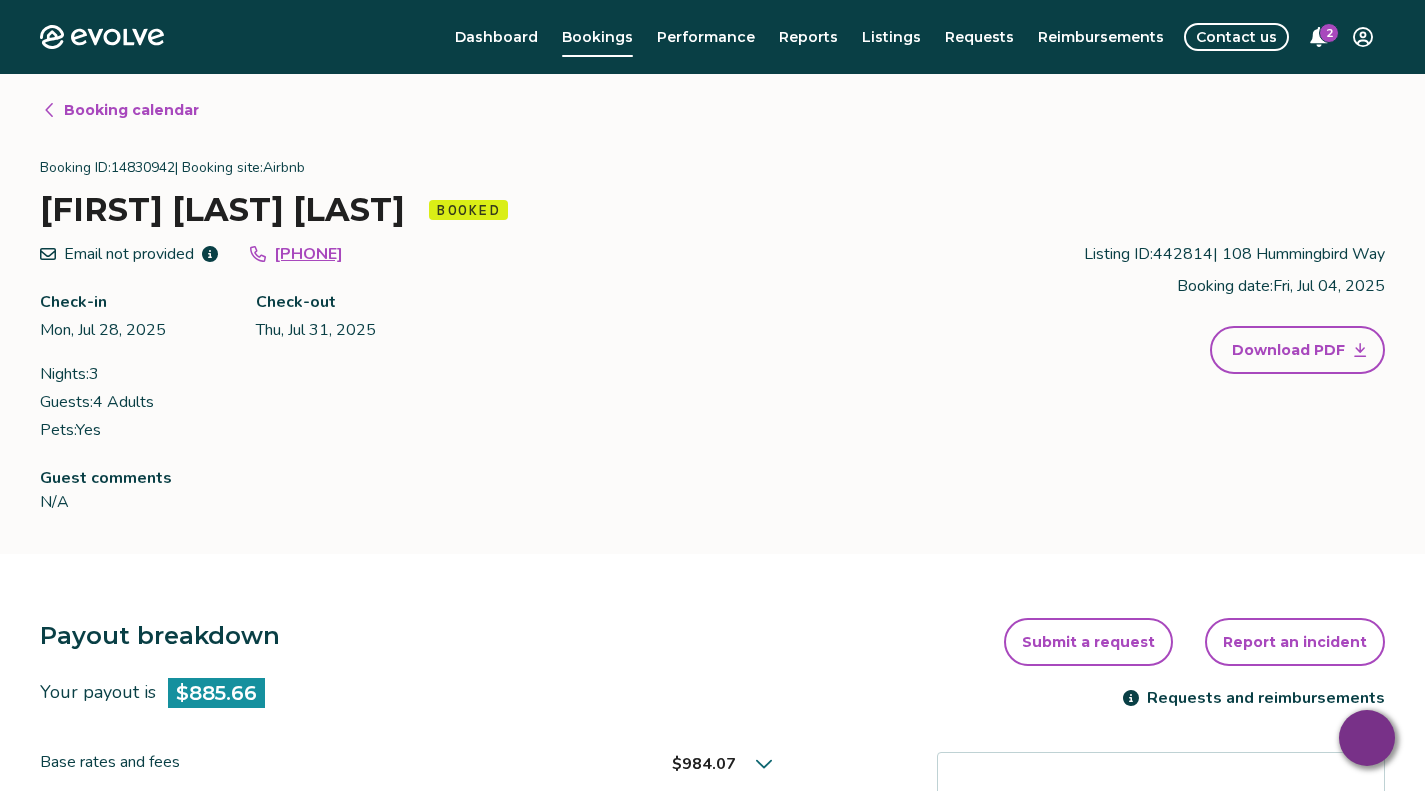 click 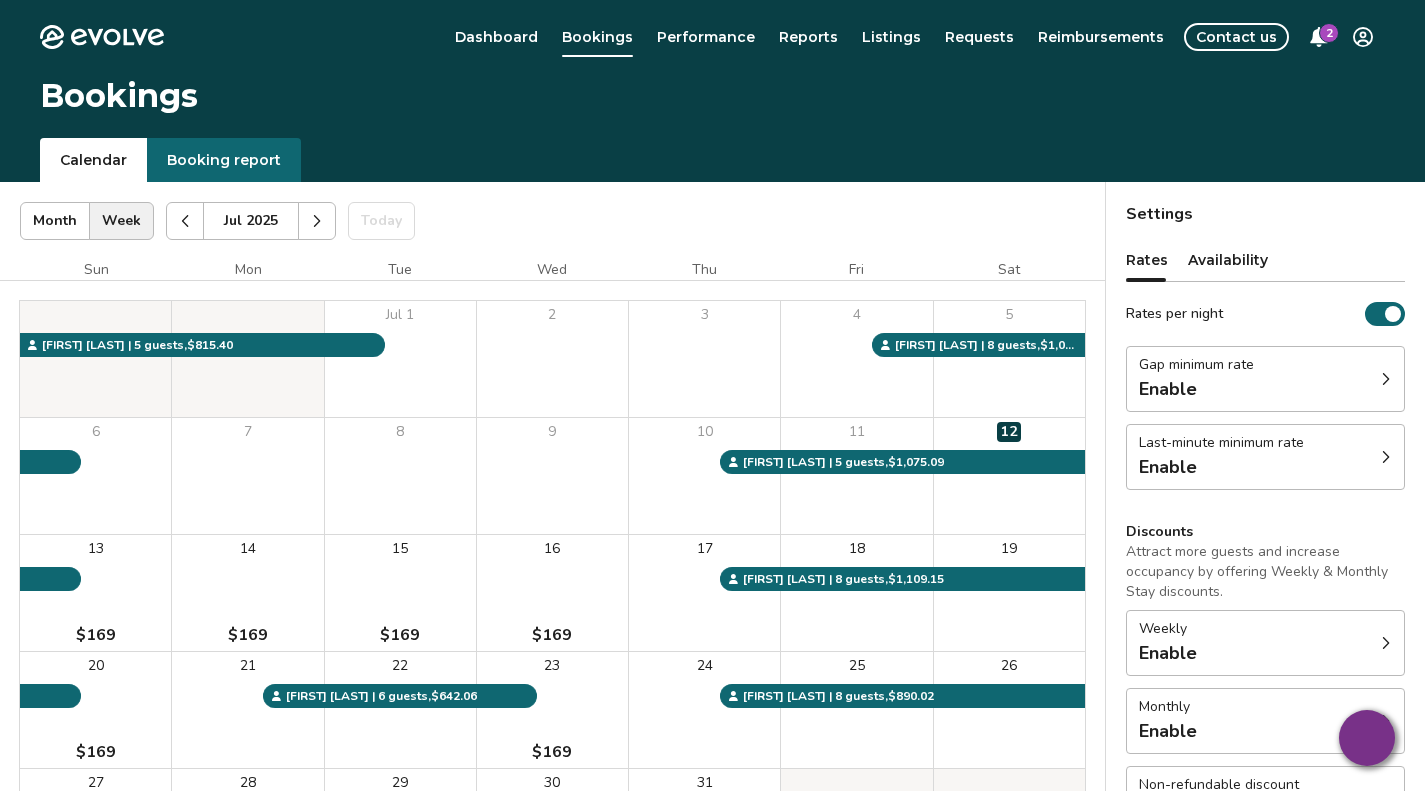 click 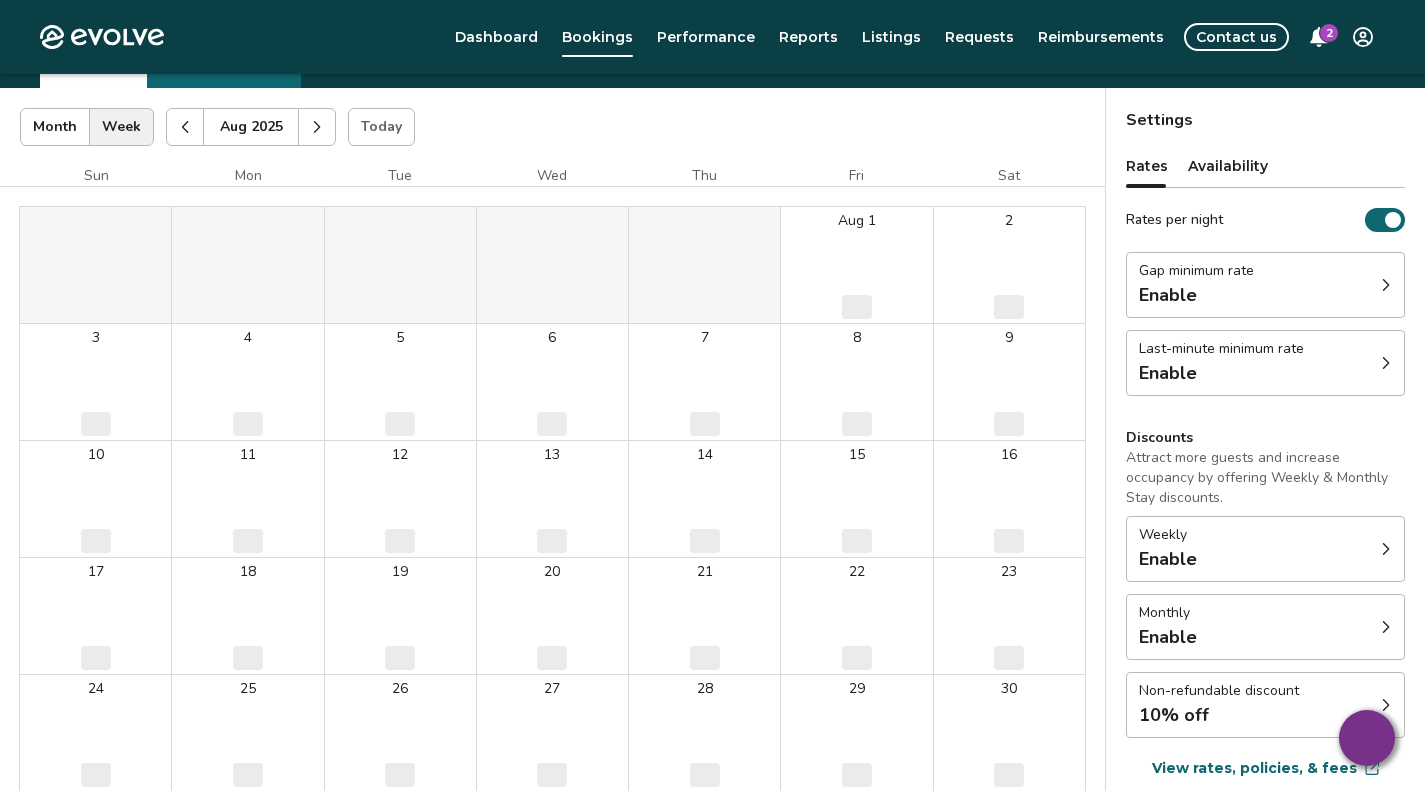 scroll, scrollTop: 351, scrollLeft: 0, axis: vertical 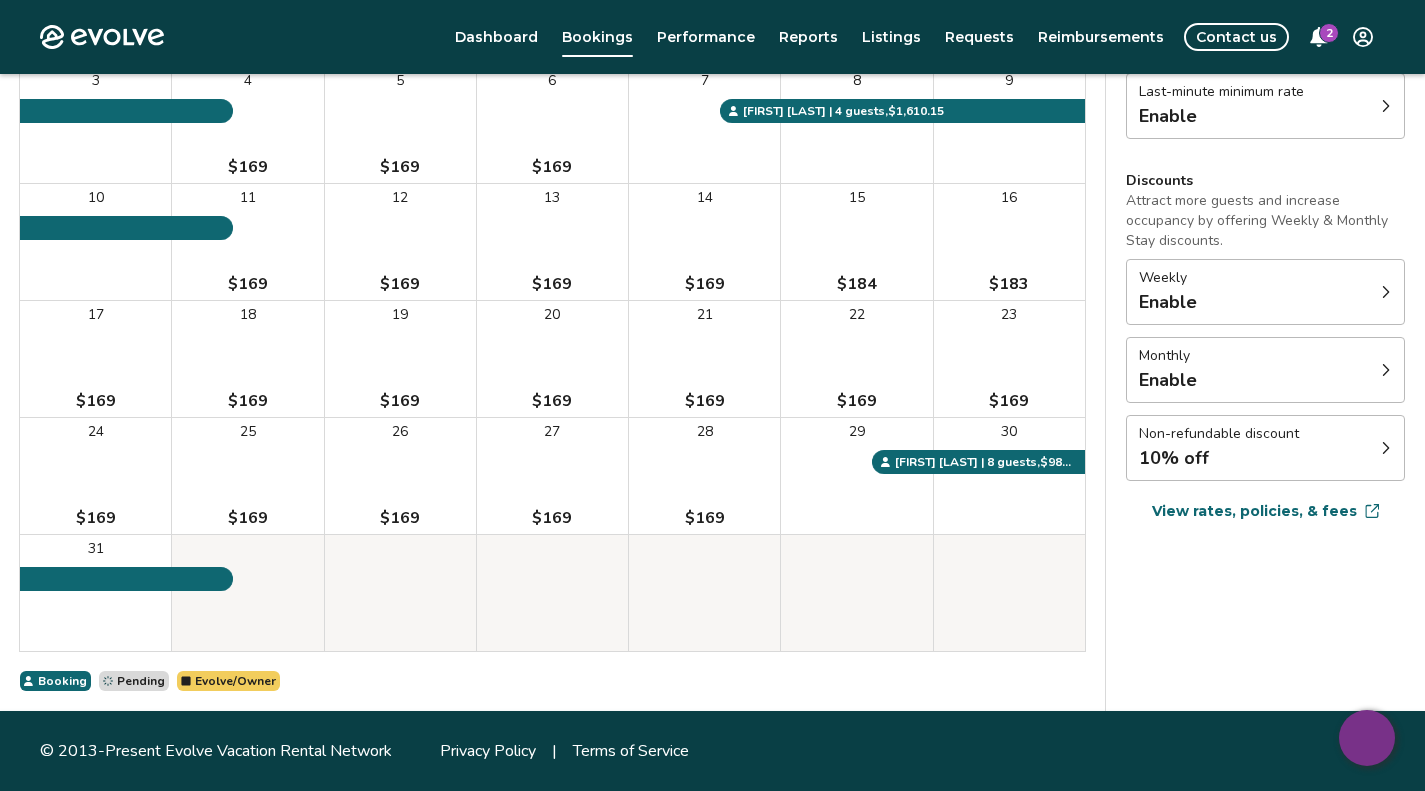 click on "29" at bounding box center [856, 476] 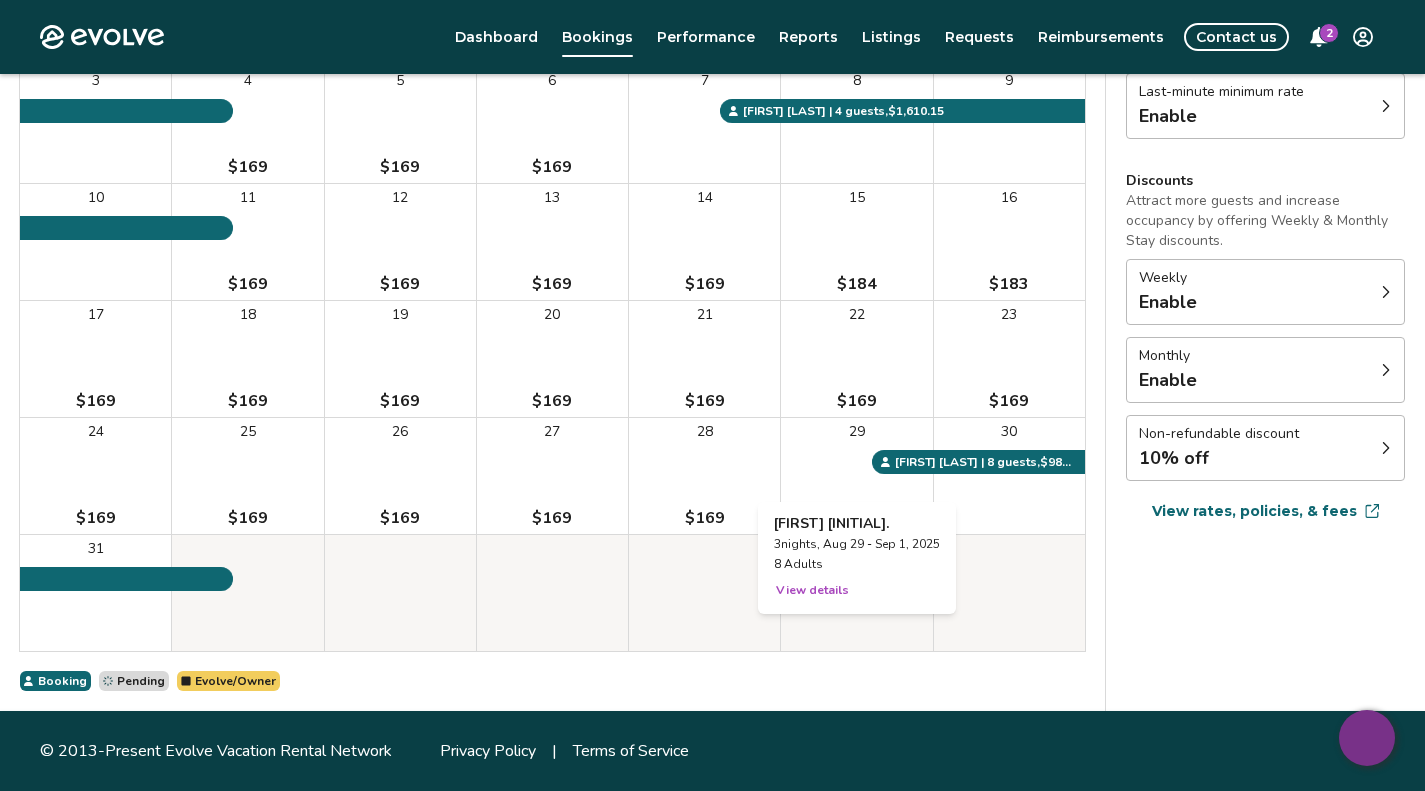 scroll, scrollTop: 0, scrollLeft: 0, axis: both 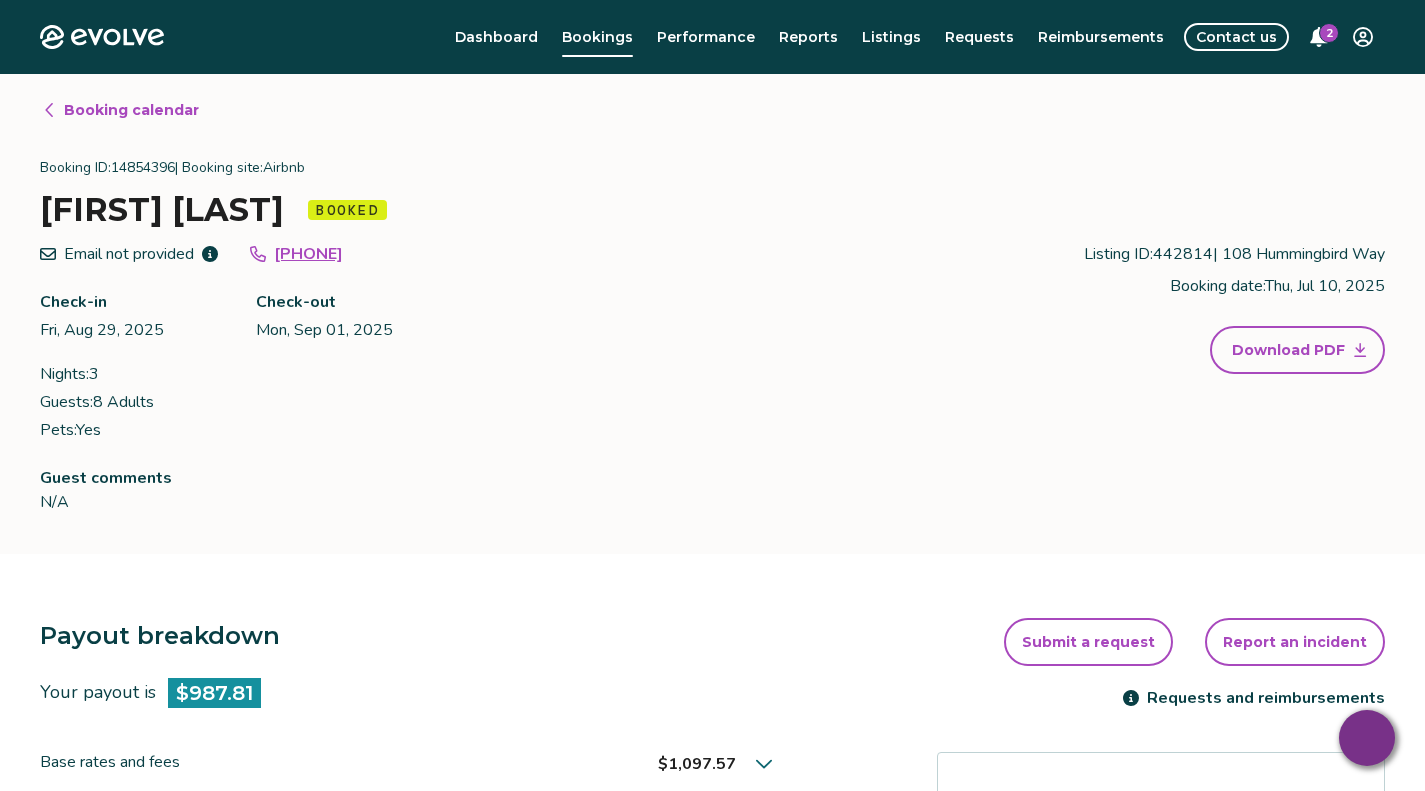 click on "Booking calendar" at bounding box center [120, 110] 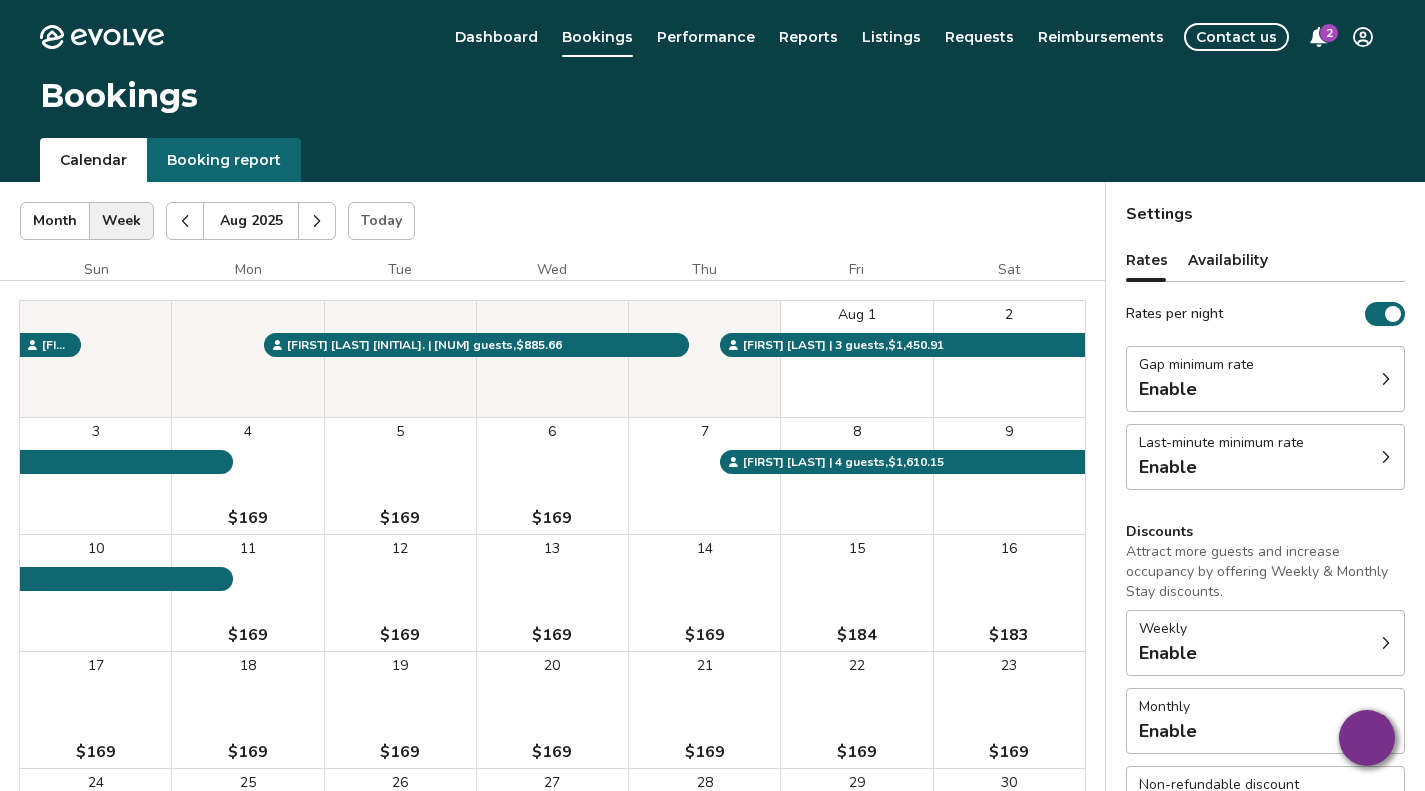 click 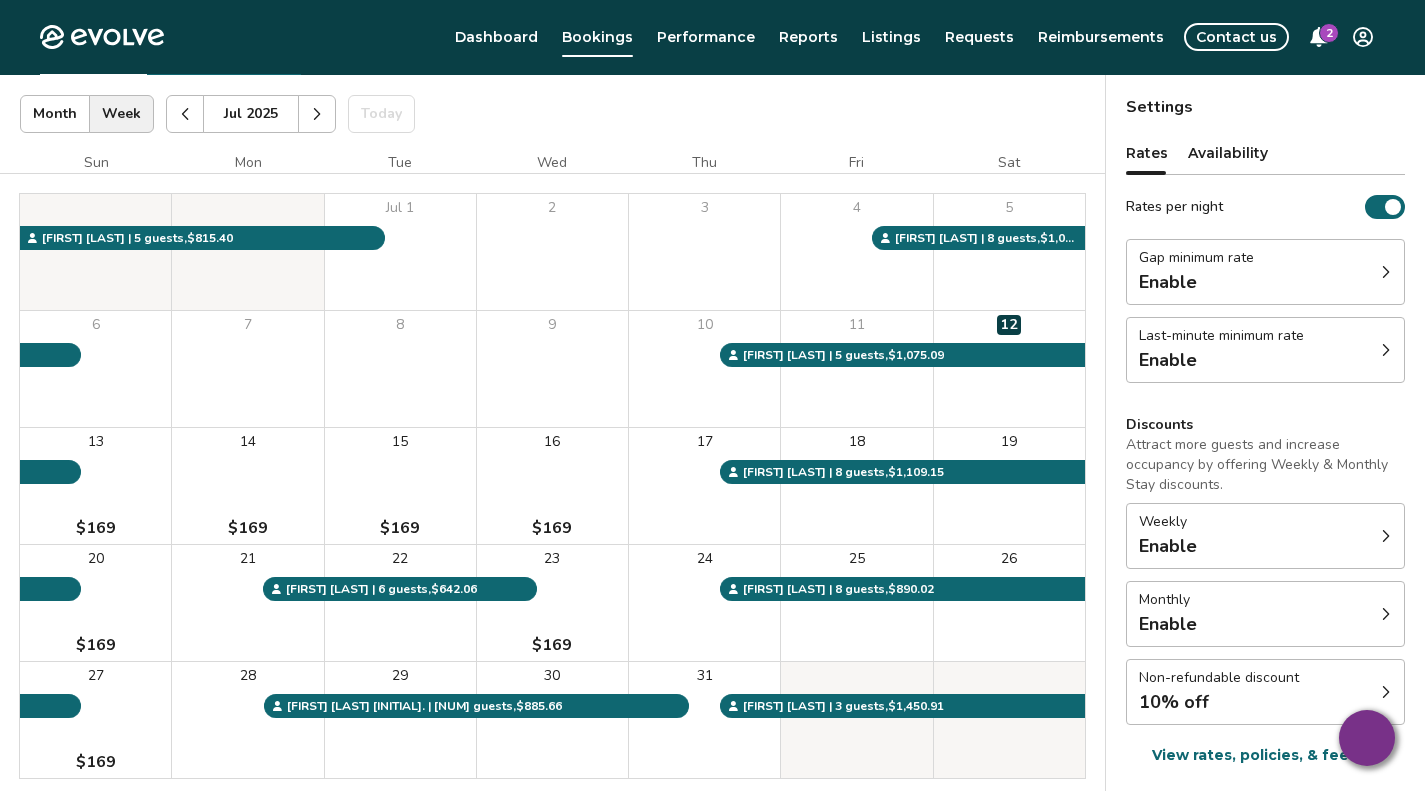 scroll, scrollTop: 243, scrollLeft: 0, axis: vertical 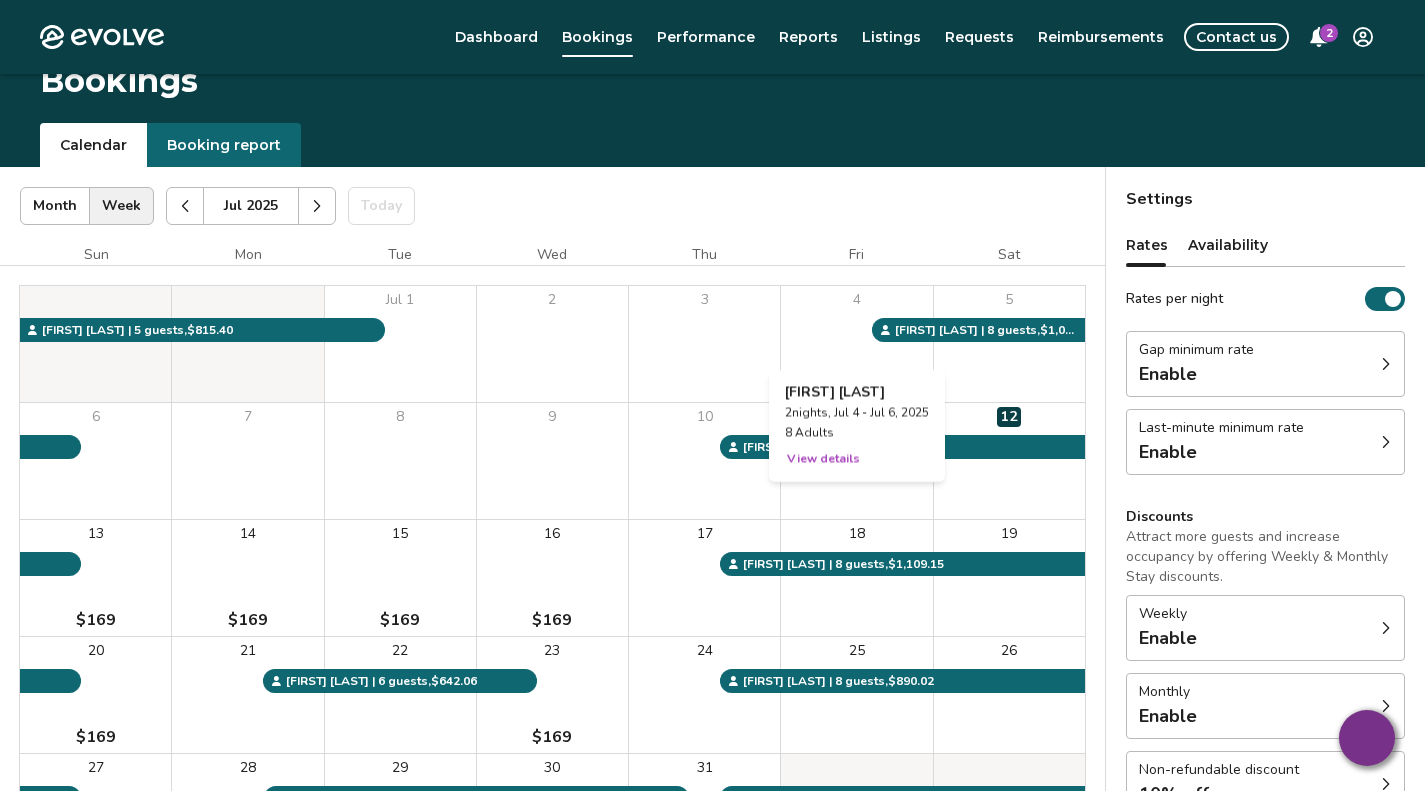 click 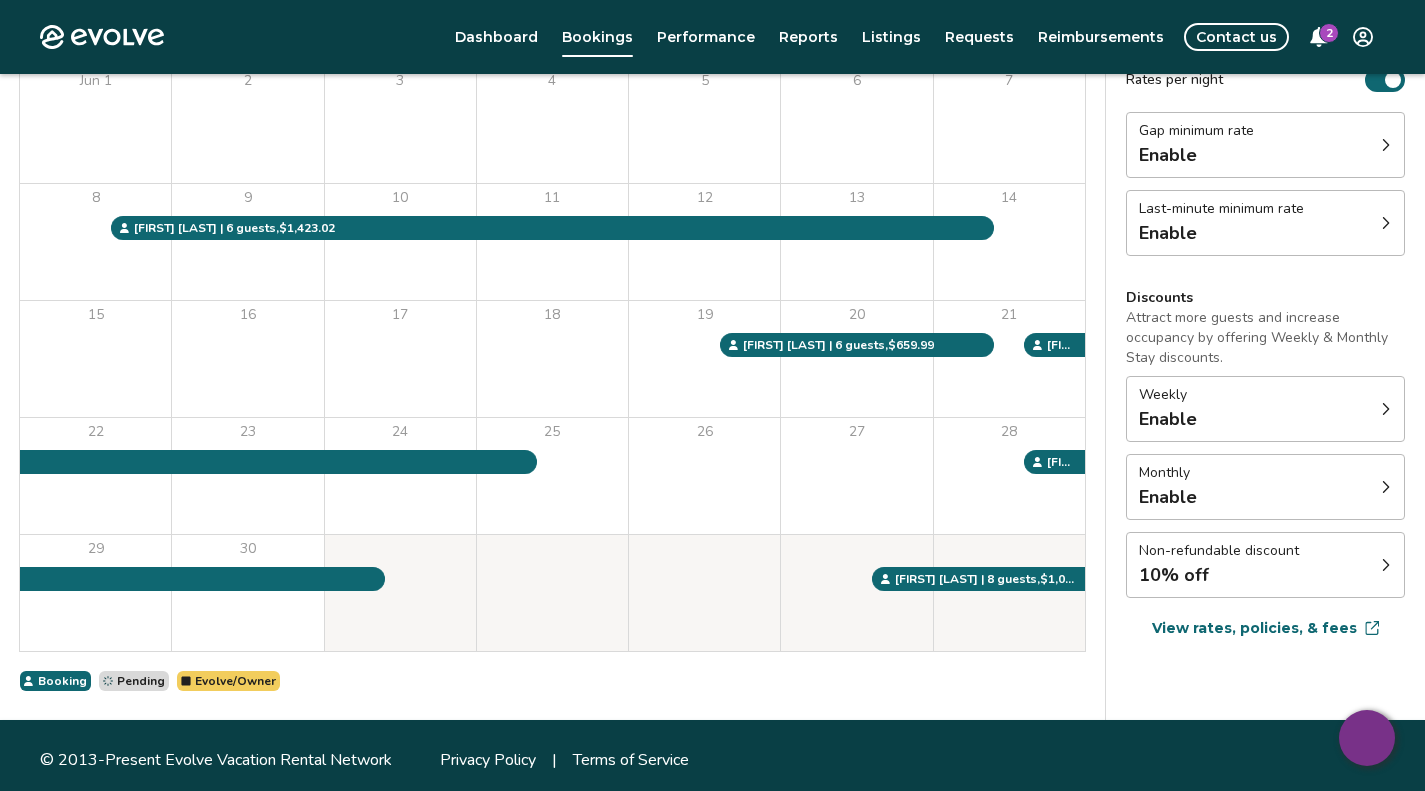 scroll, scrollTop: 243, scrollLeft: 0, axis: vertical 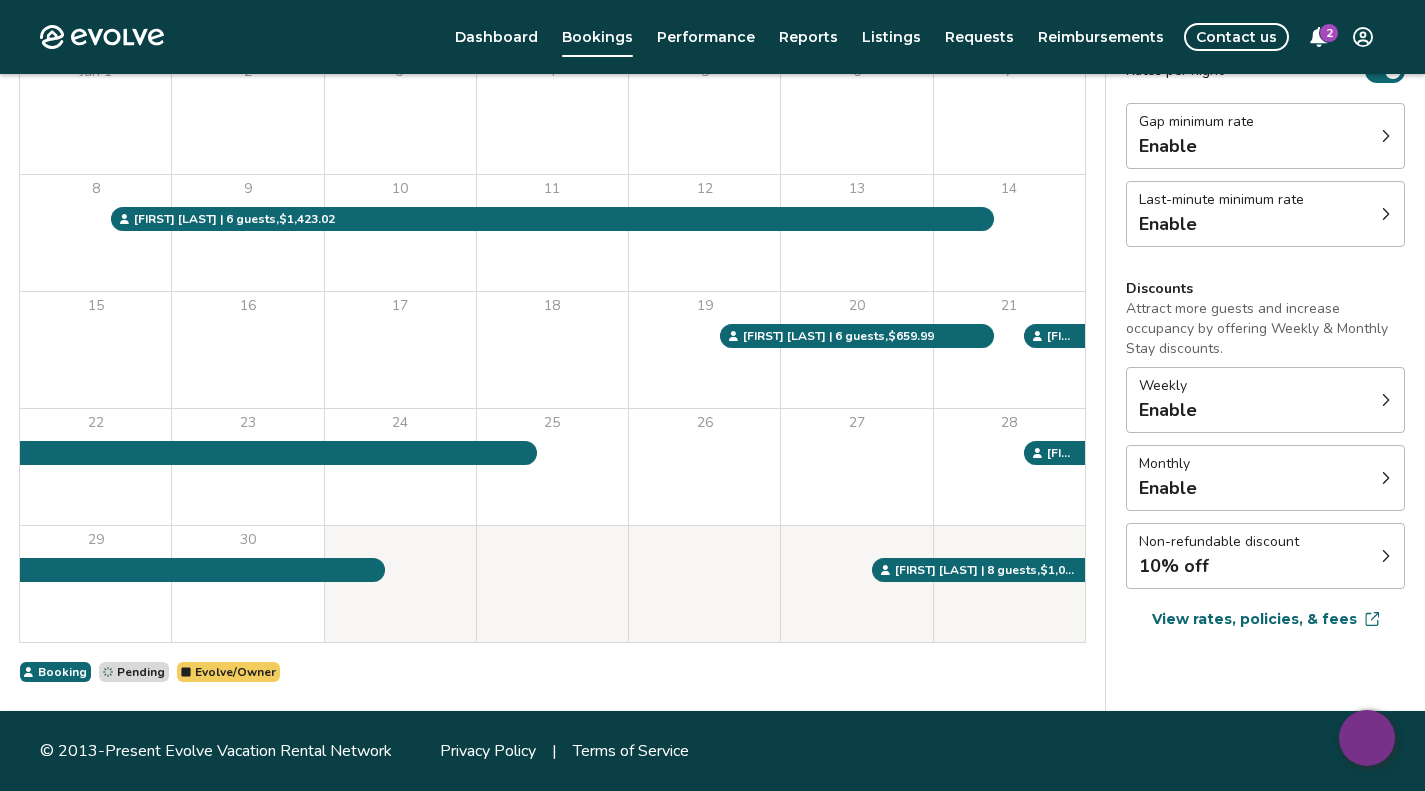 click on "Reports" at bounding box center [808, 37] 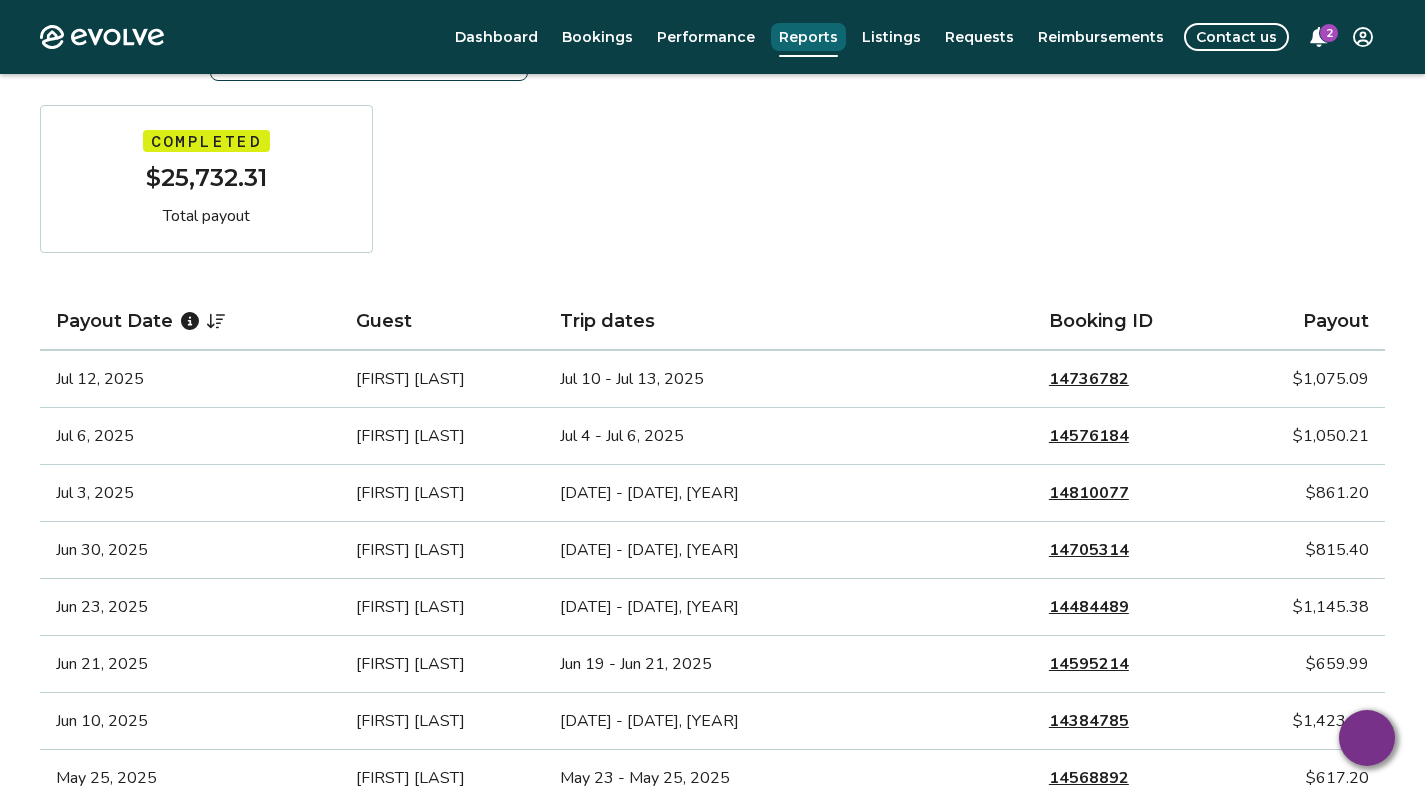 scroll, scrollTop: 339, scrollLeft: 0, axis: vertical 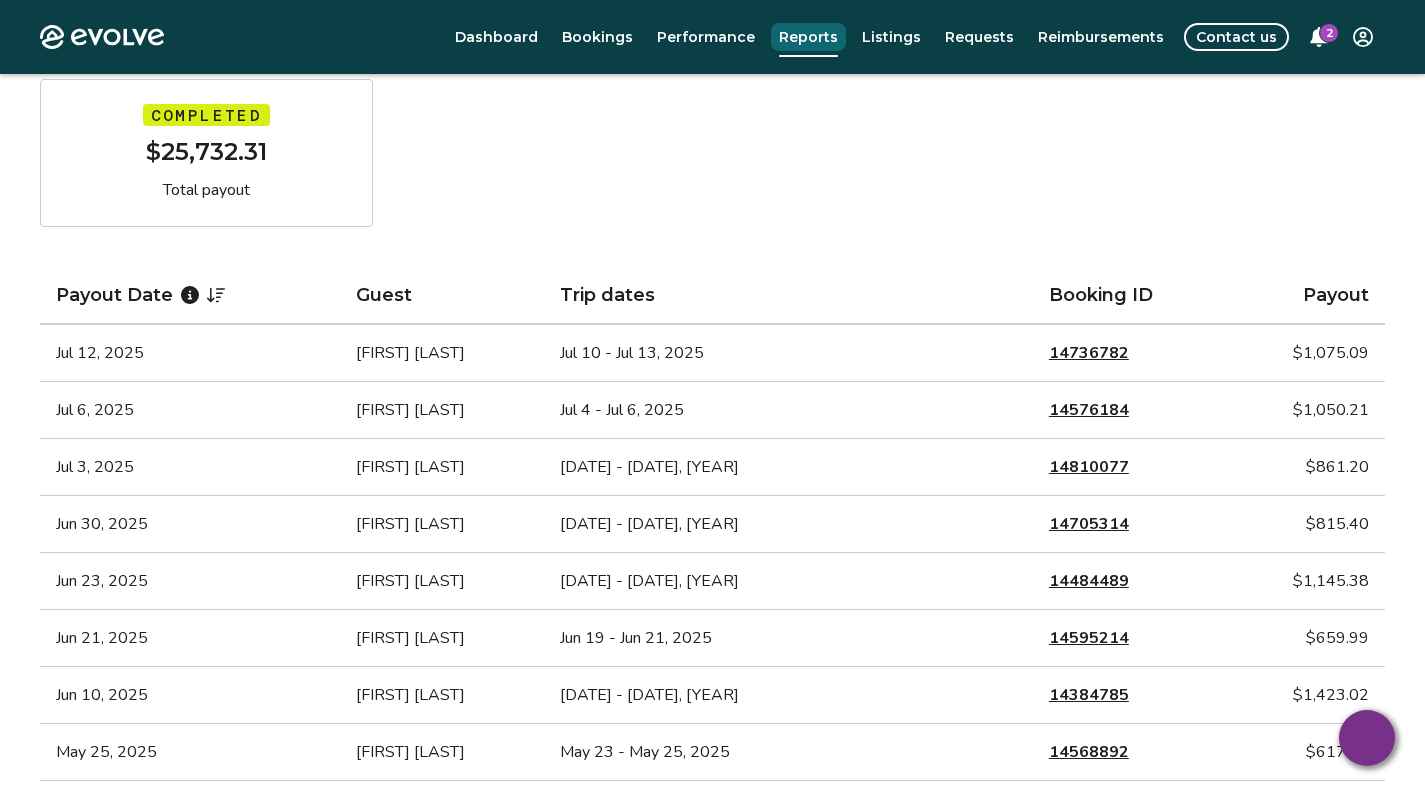click on "14810077" at bounding box center (1089, 467) 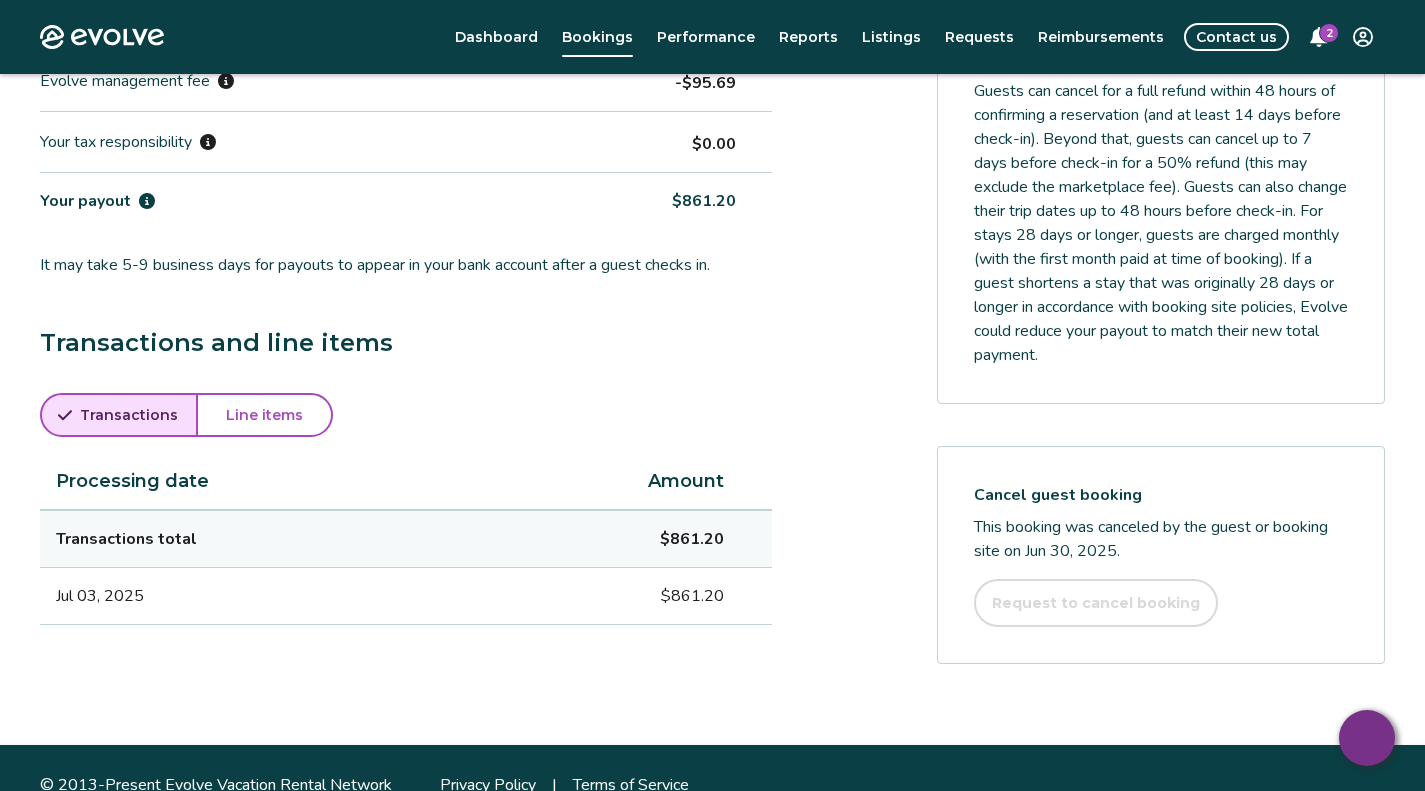 scroll, scrollTop: 780, scrollLeft: 0, axis: vertical 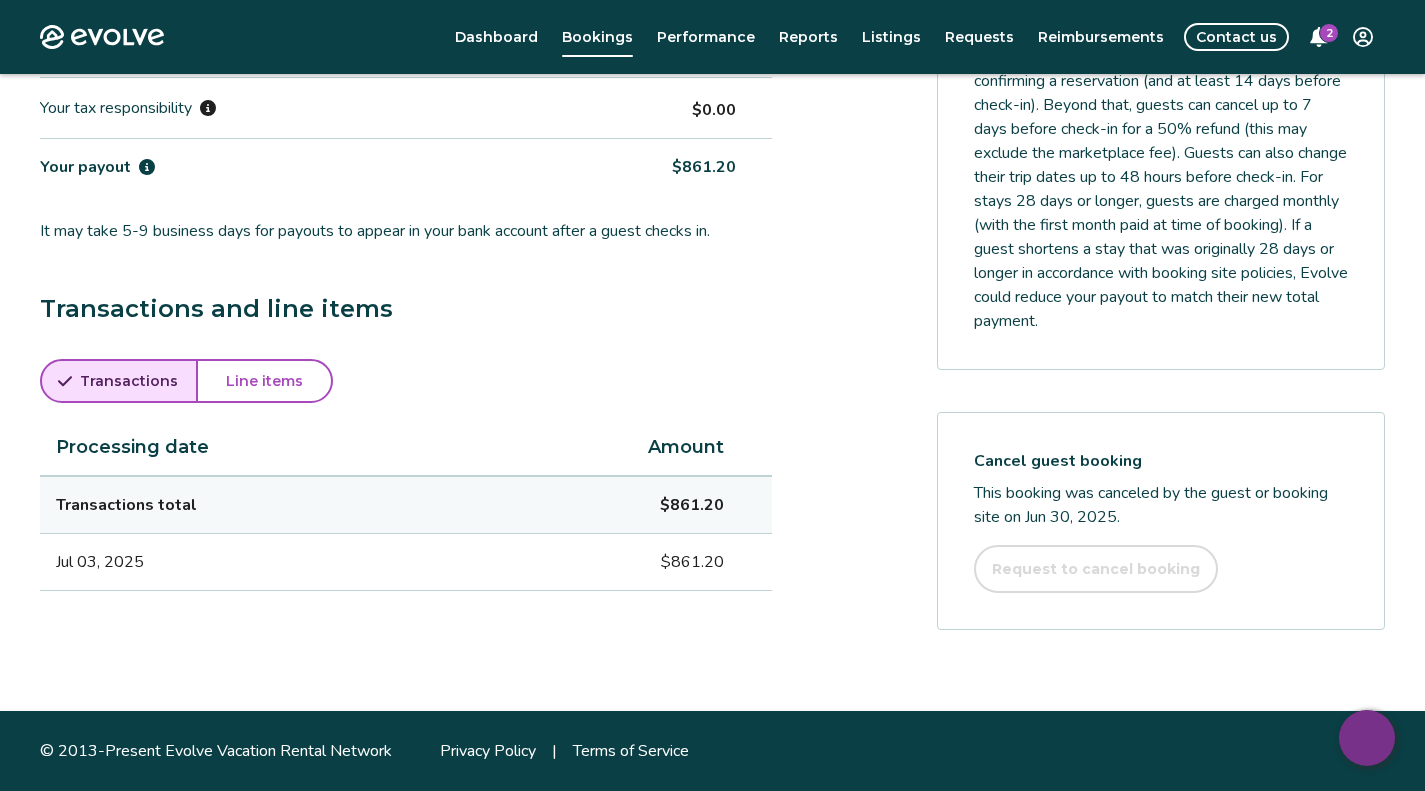 click on "Performance" at bounding box center [706, 37] 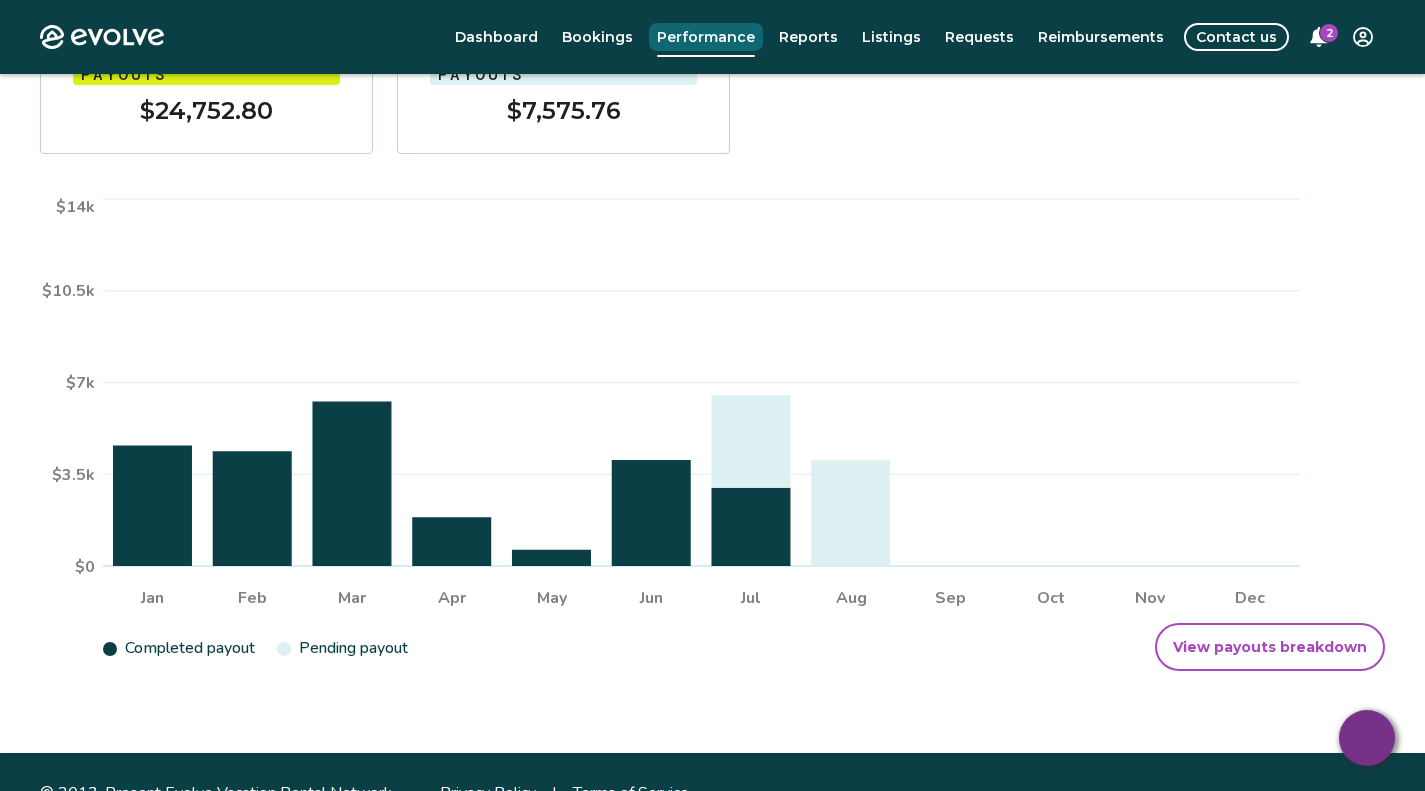 scroll, scrollTop: 354, scrollLeft: 0, axis: vertical 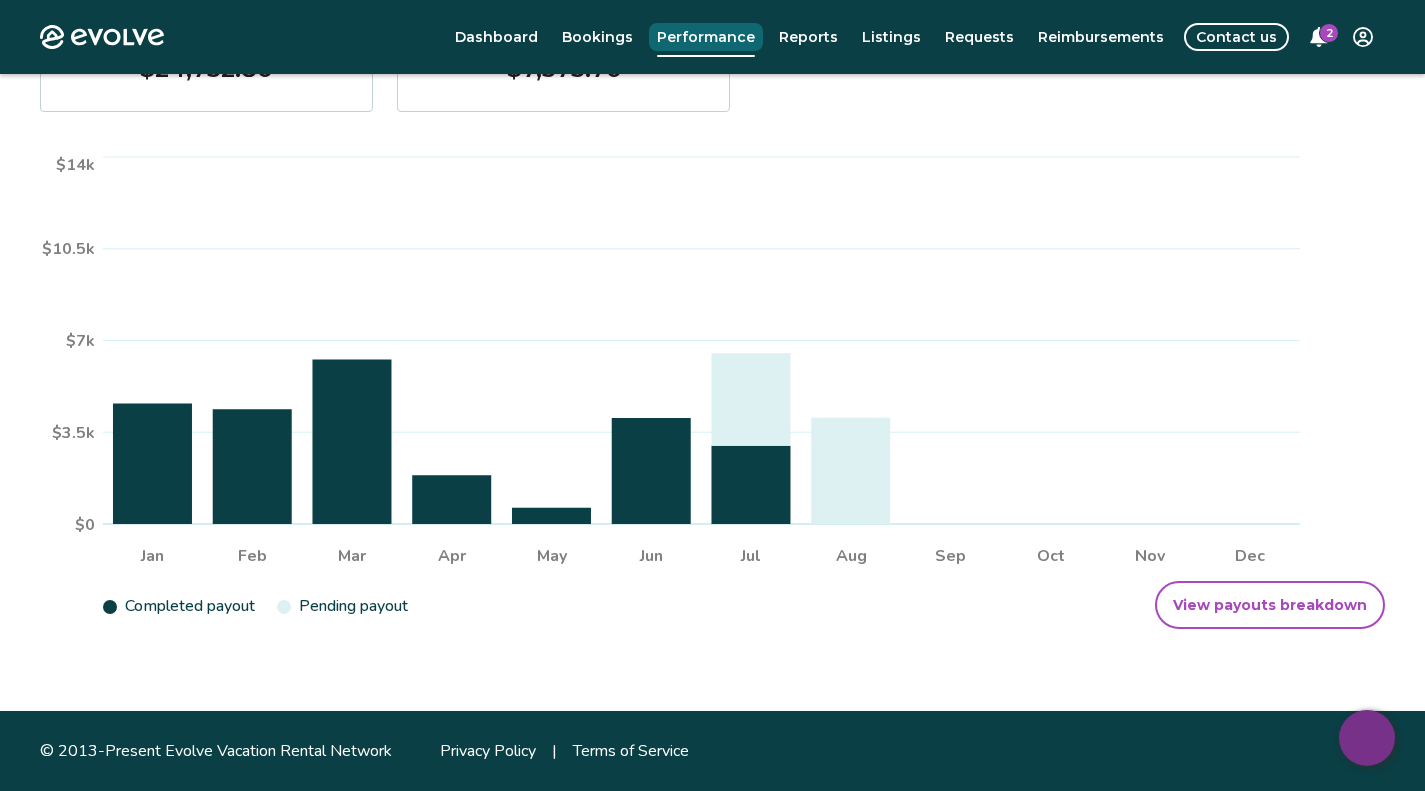 click on "View payouts breakdown" at bounding box center [1270, 605] 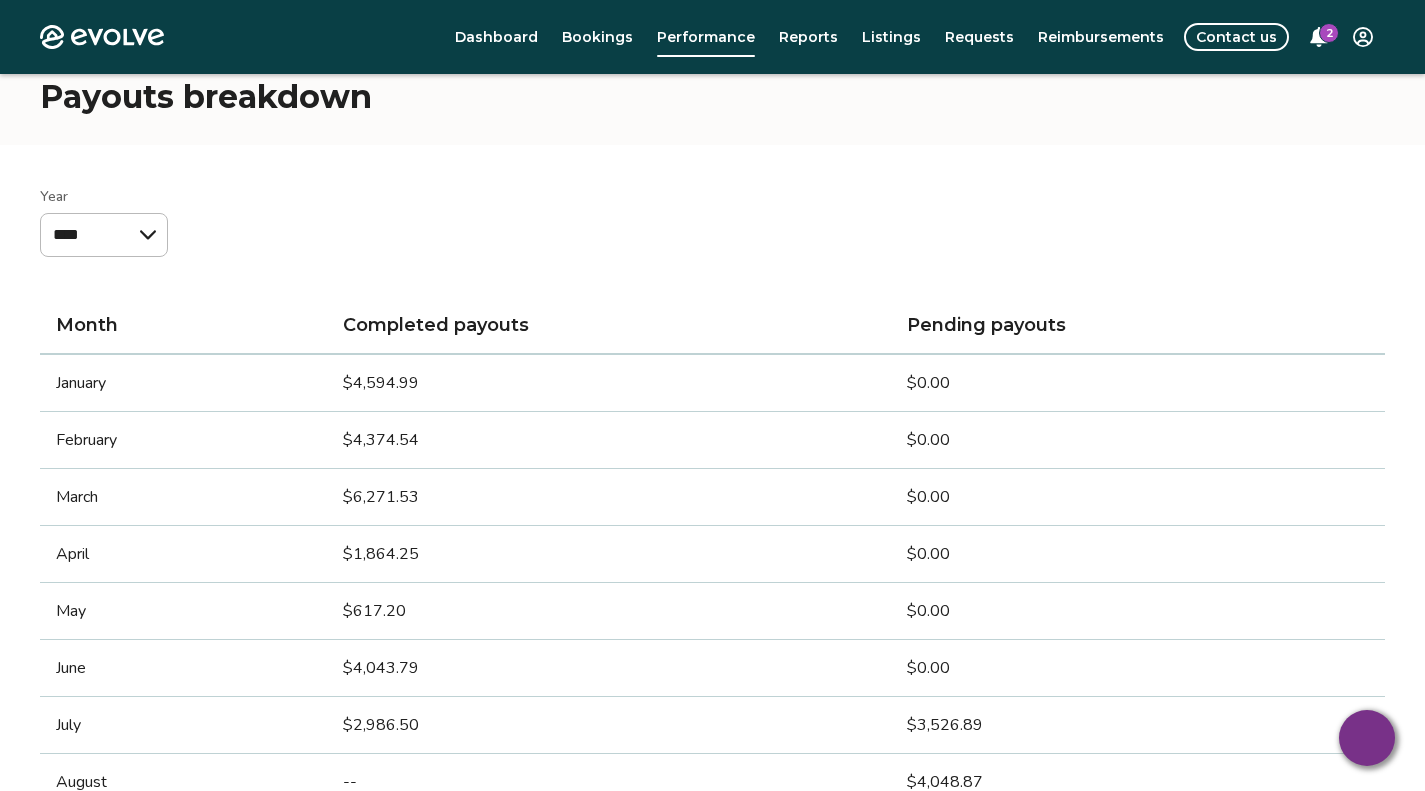 scroll, scrollTop: 0, scrollLeft: 0, axis: both 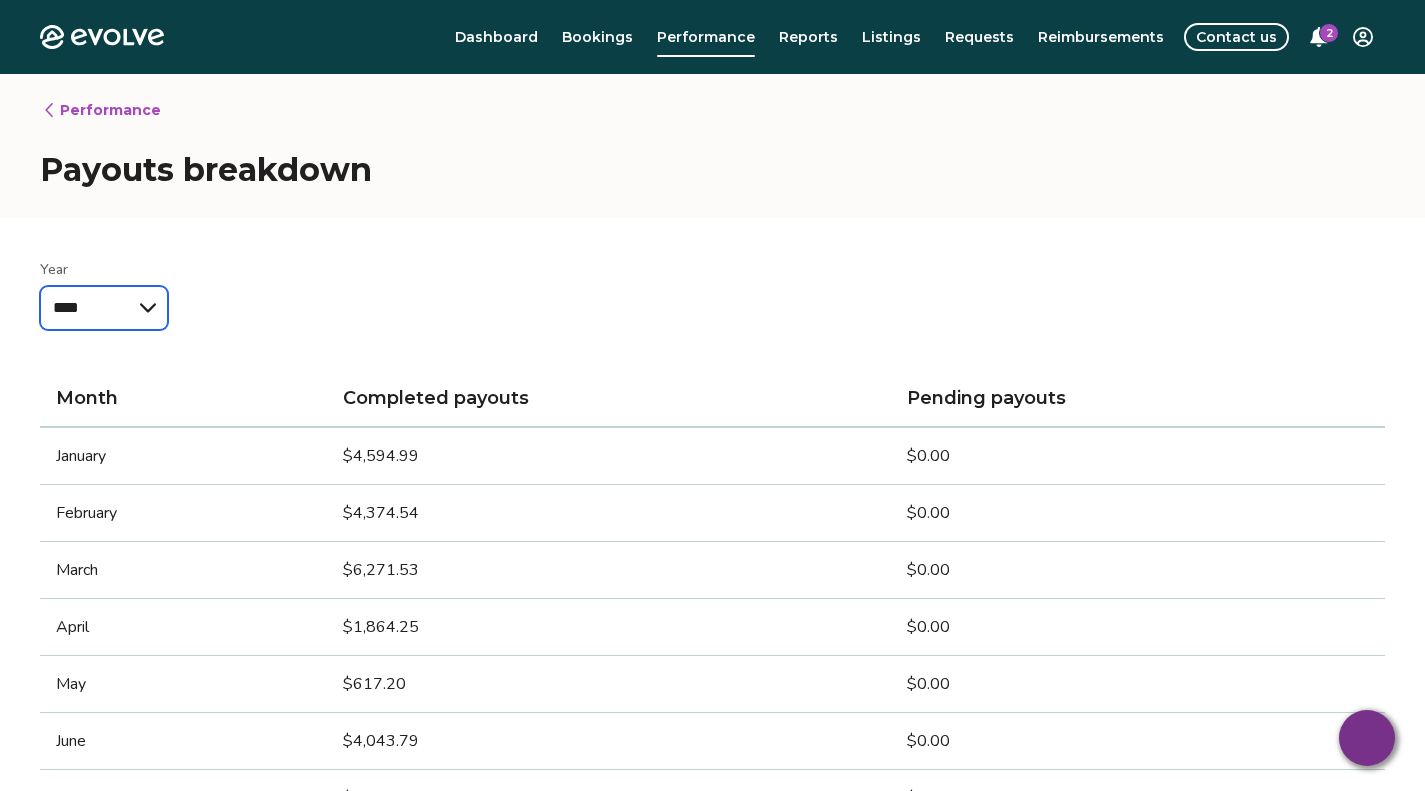 click on "**** **** **** **** **** ****" at bounding box center [104, 308] 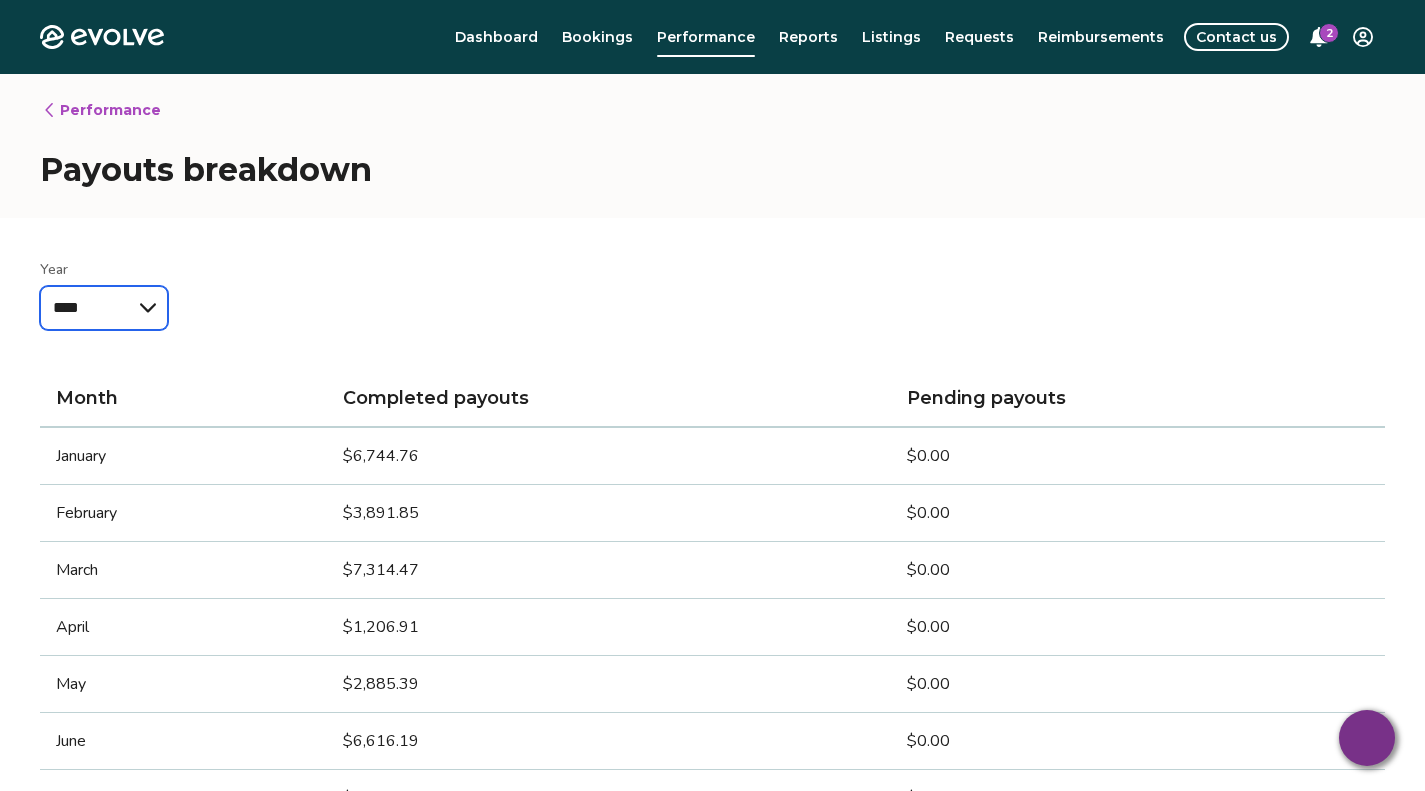 click on "**** **** **** **** **** ****" at bounding box center (104, 308) 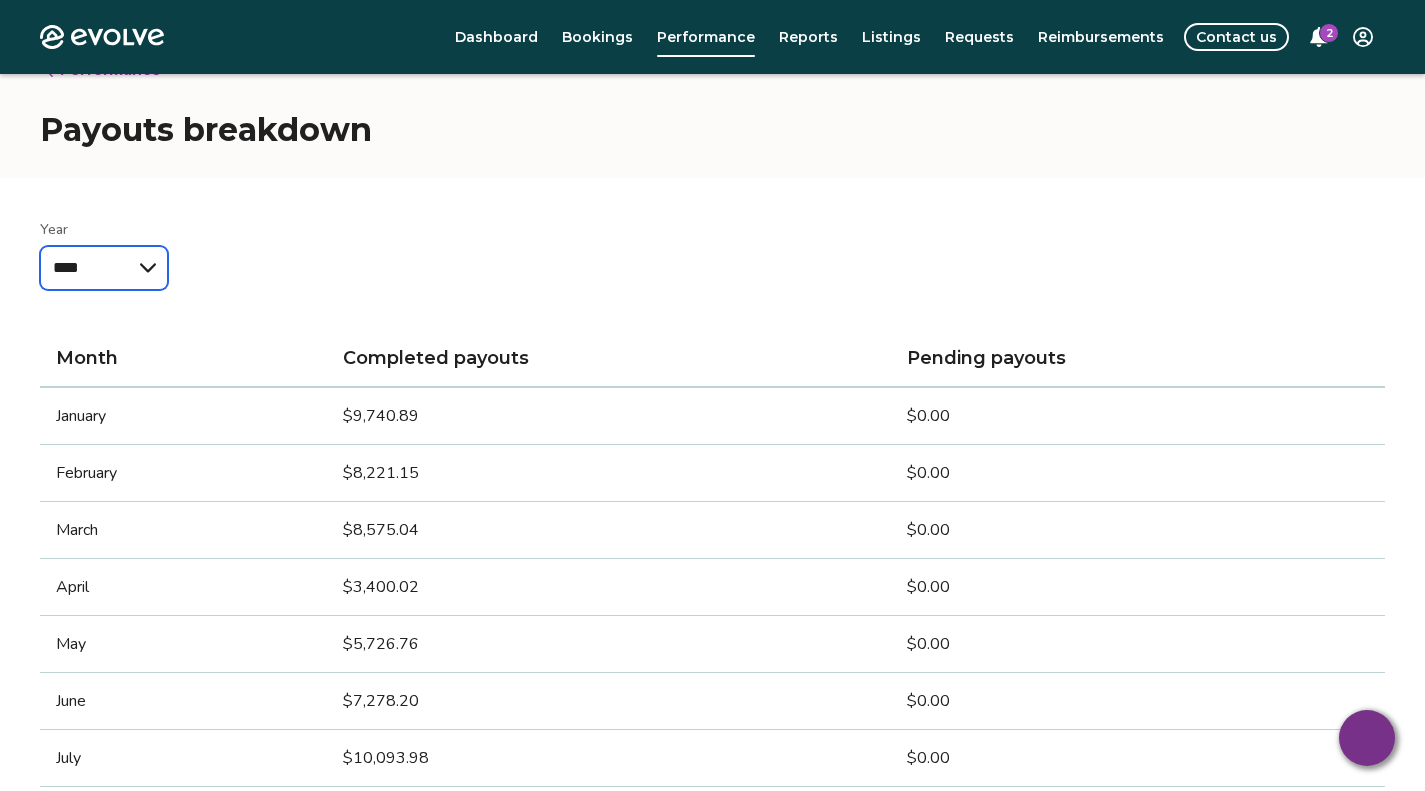 scroll, scrollTop: 0, scrollLeft: 0, axis: both 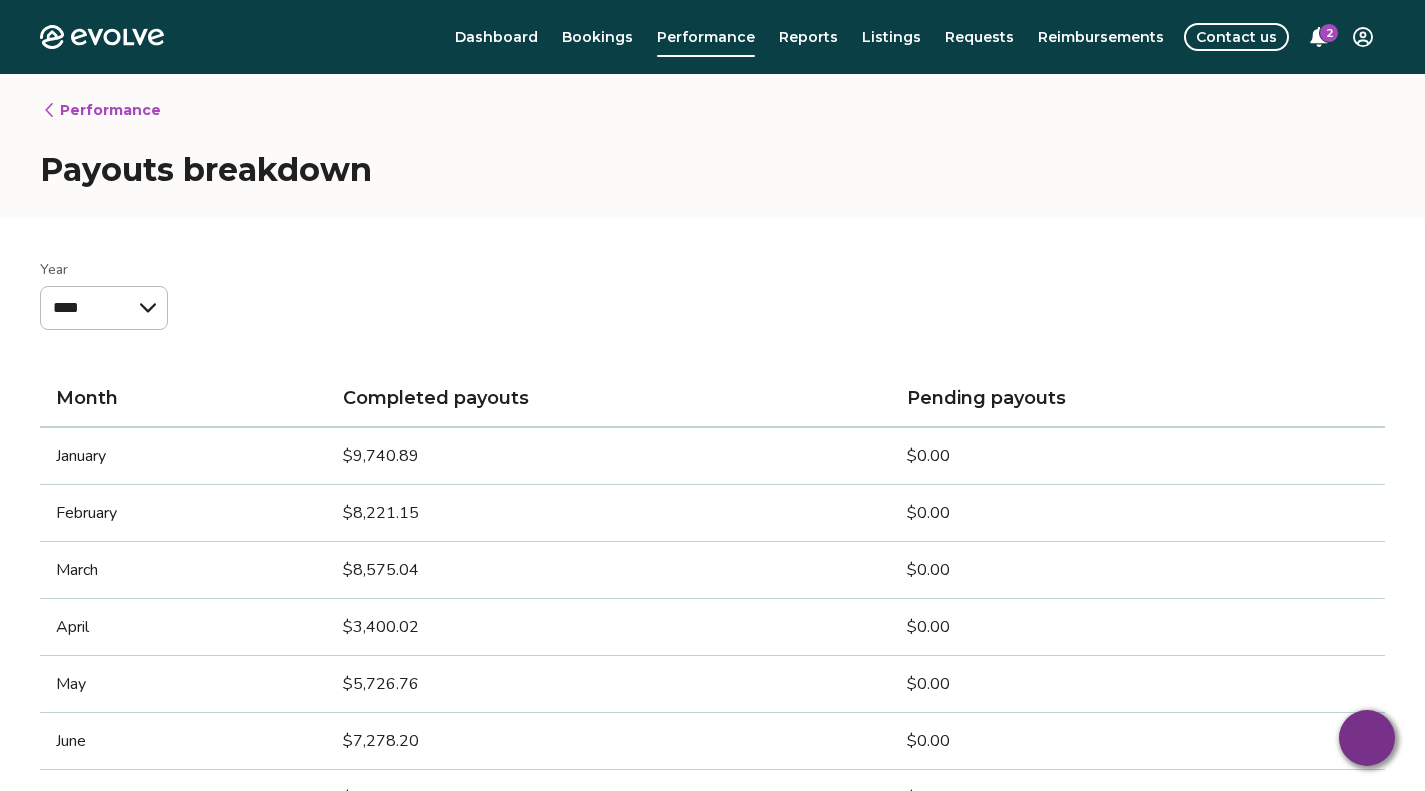 click on "Performance" at bounding box center (101, 110) 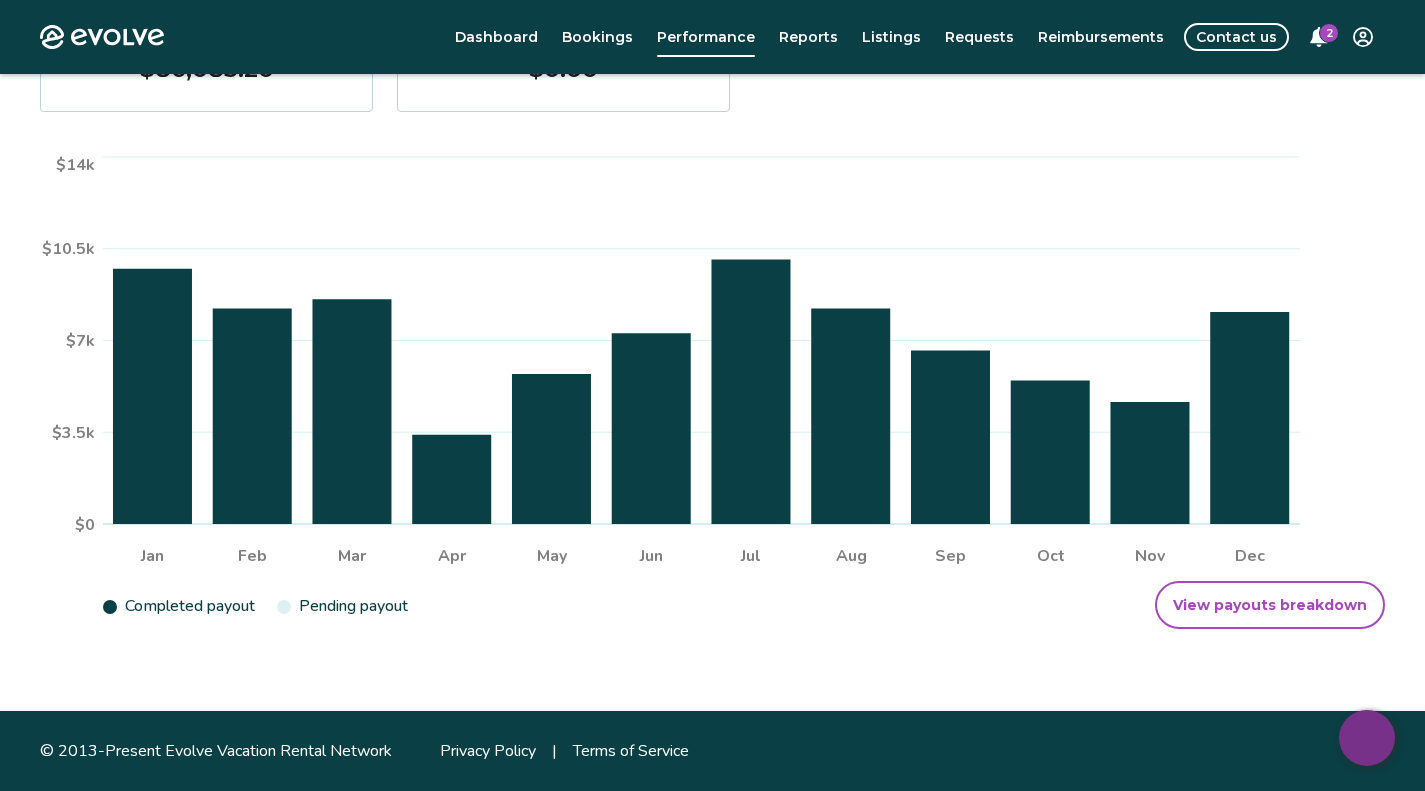 scroll, scrollTop: 0, scrollLeft: 0, axis: both 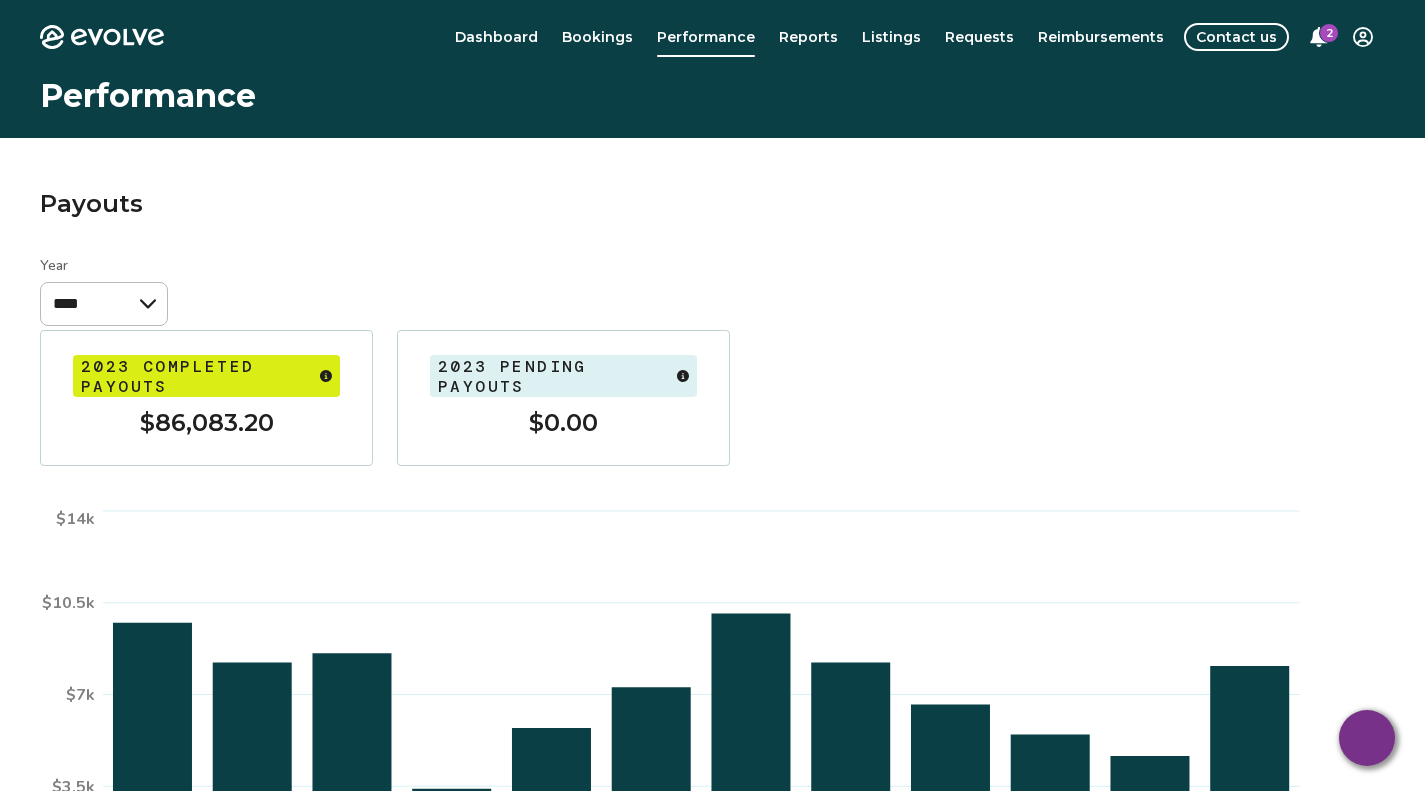 click on "Requests" at bounding box center (979, 37) 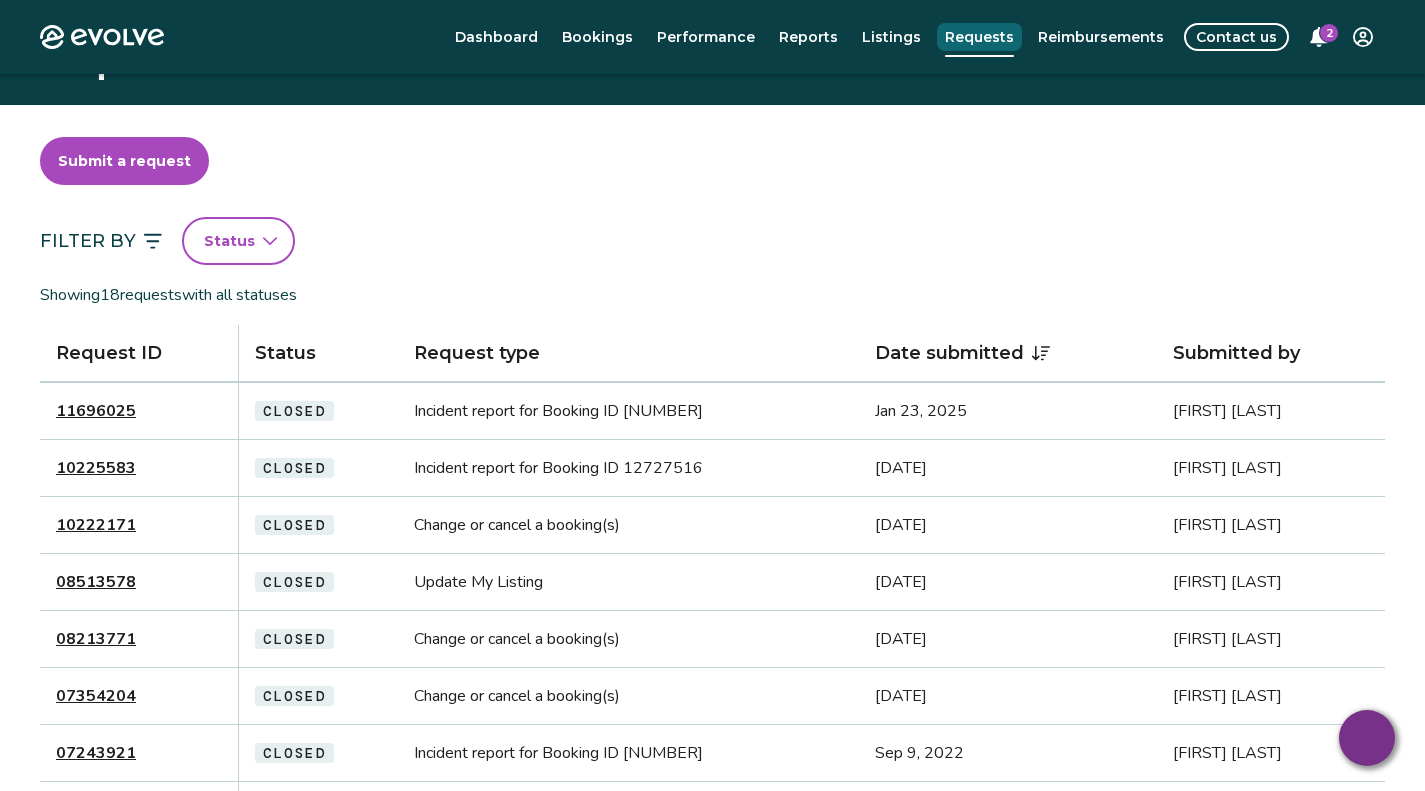 scroll, scrollTop: 0, scrollLeft: 0, axis: both 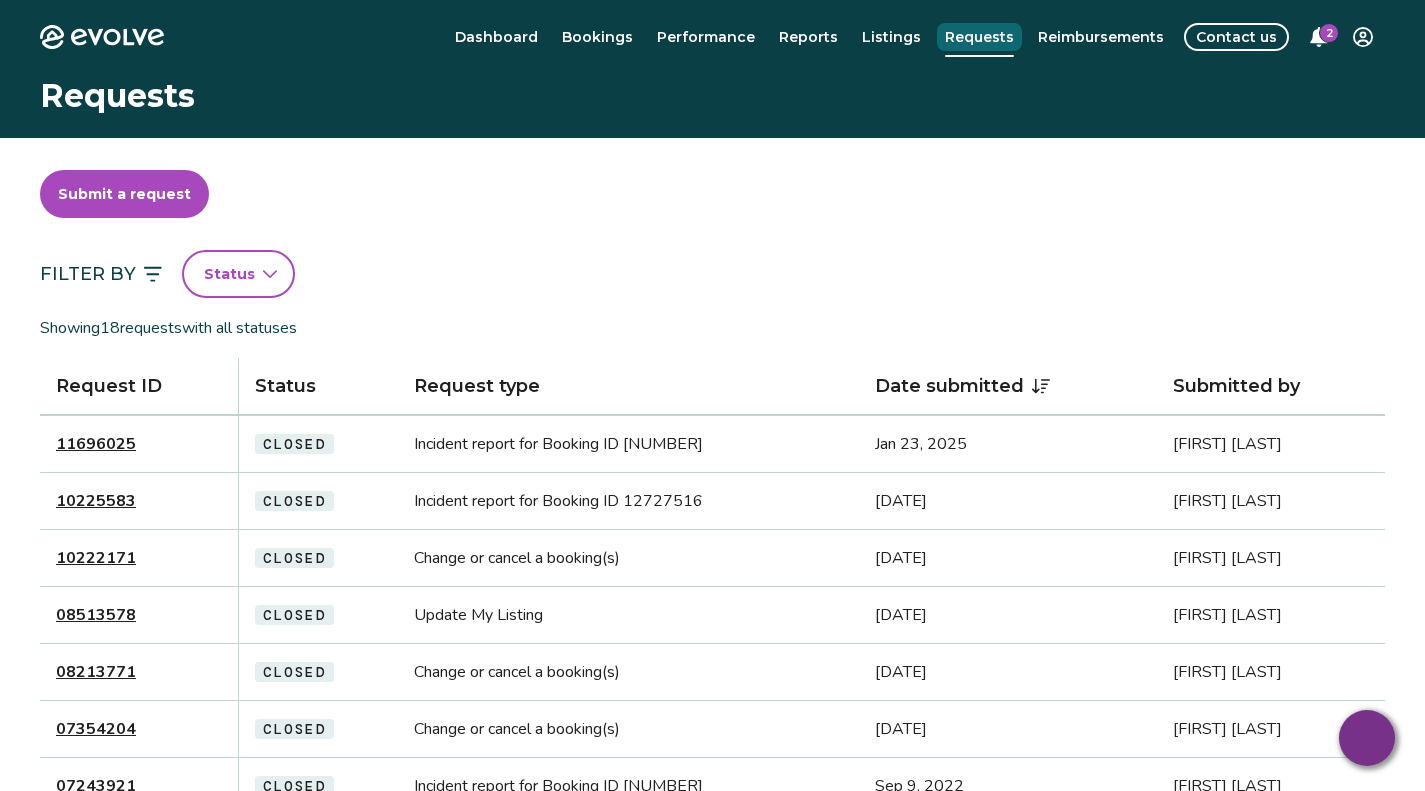 click on "2" at bounding box center (1319, 37) 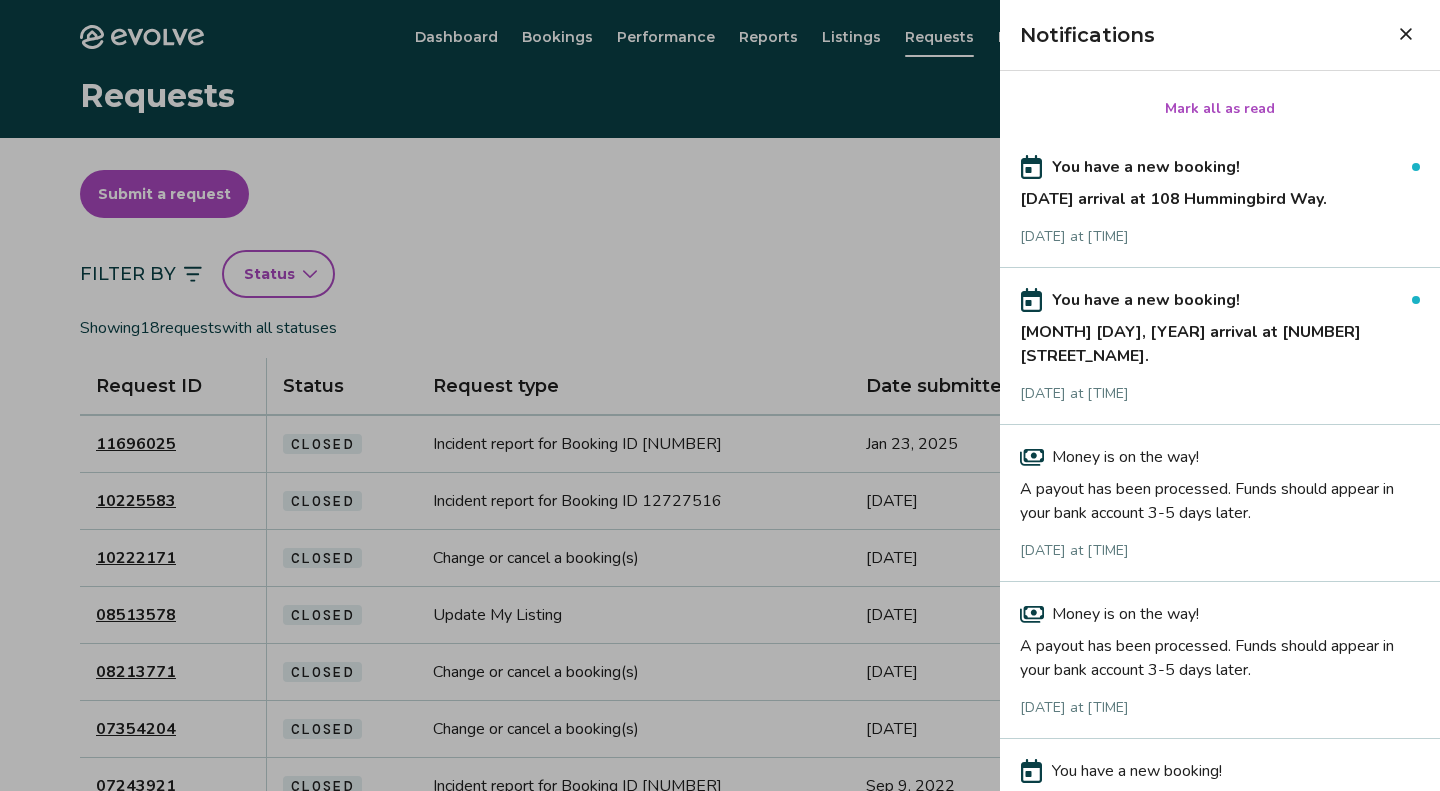 click at bounding box center [1406, 34] 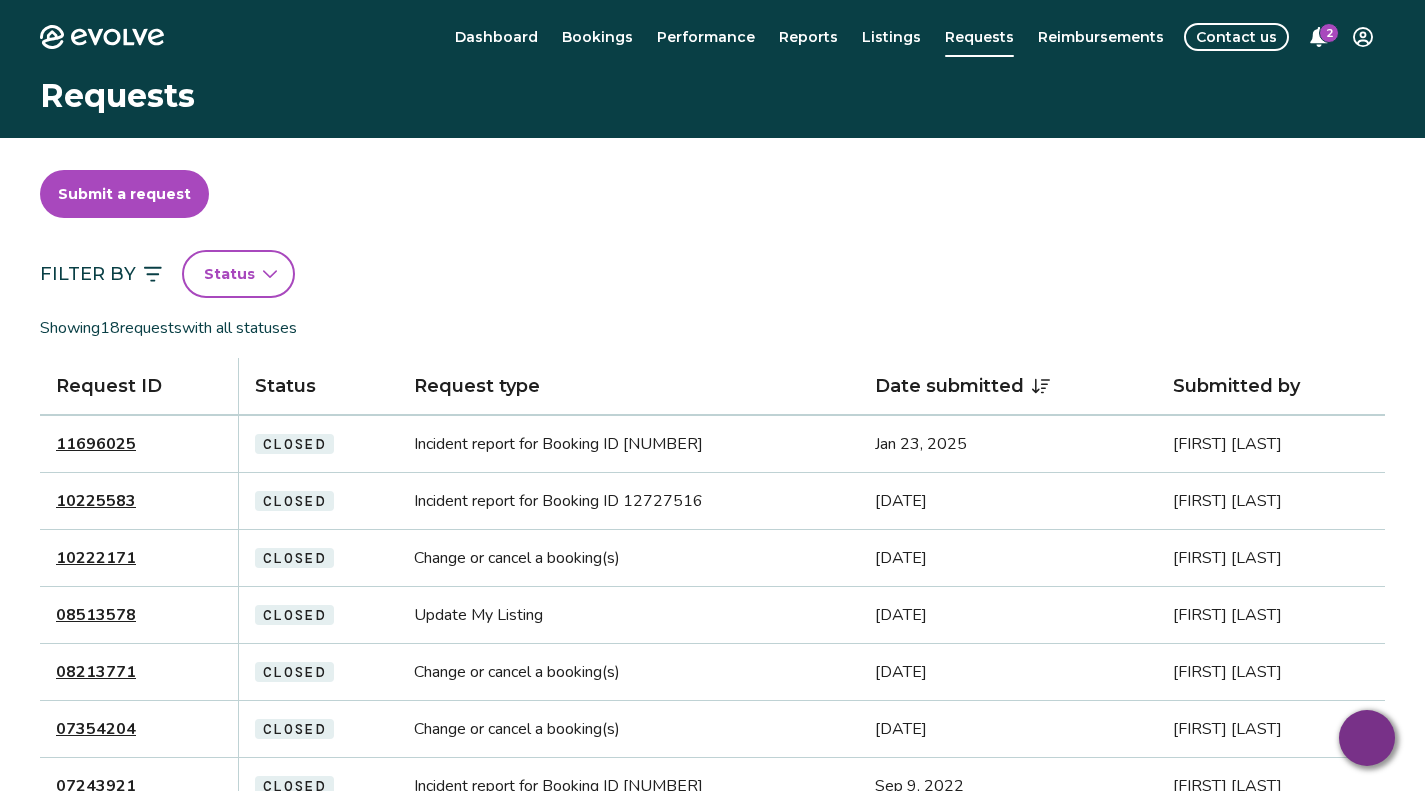 click on "2" at bounding box center [1329, 33] 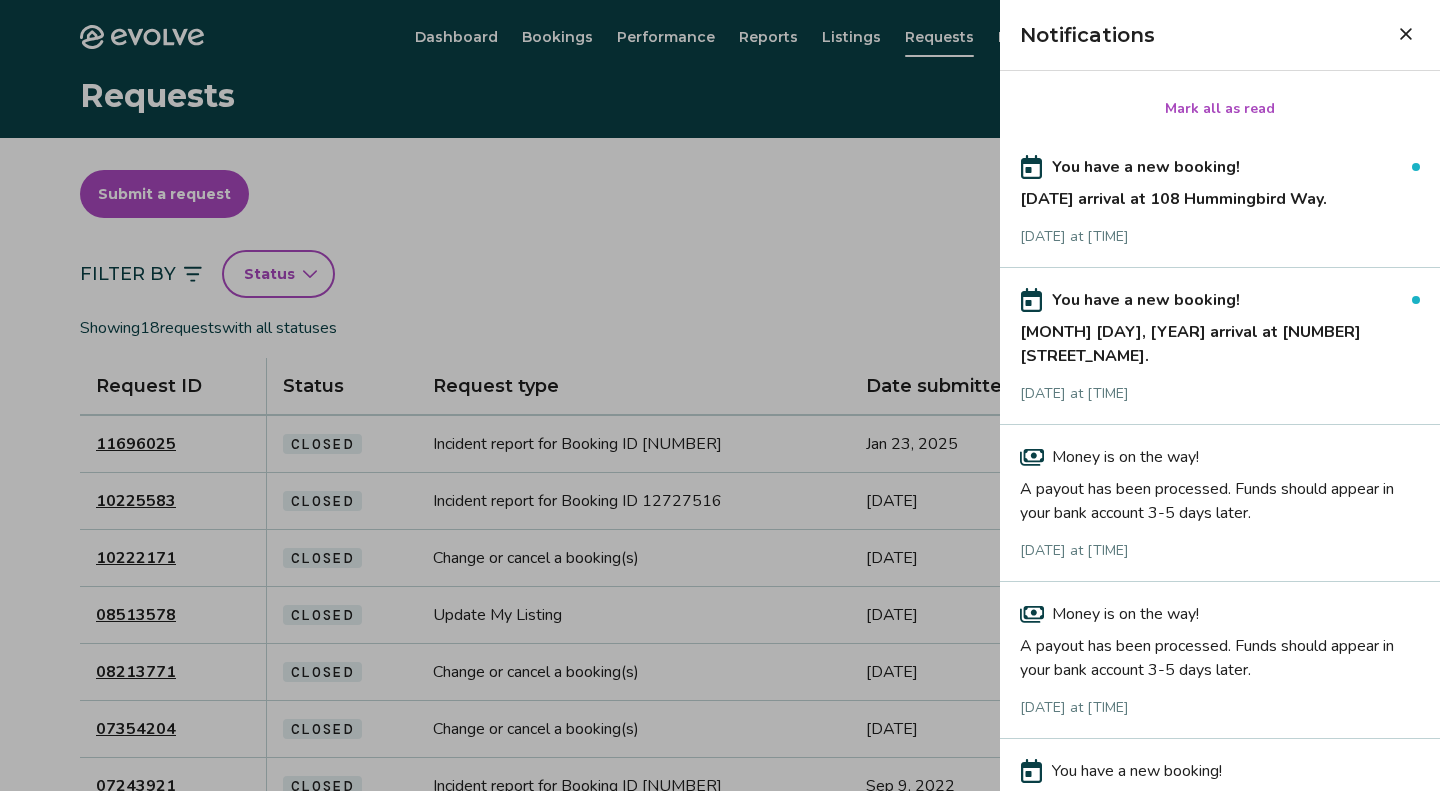 click on "Mark all as read" at bounding box center [1220, 109] 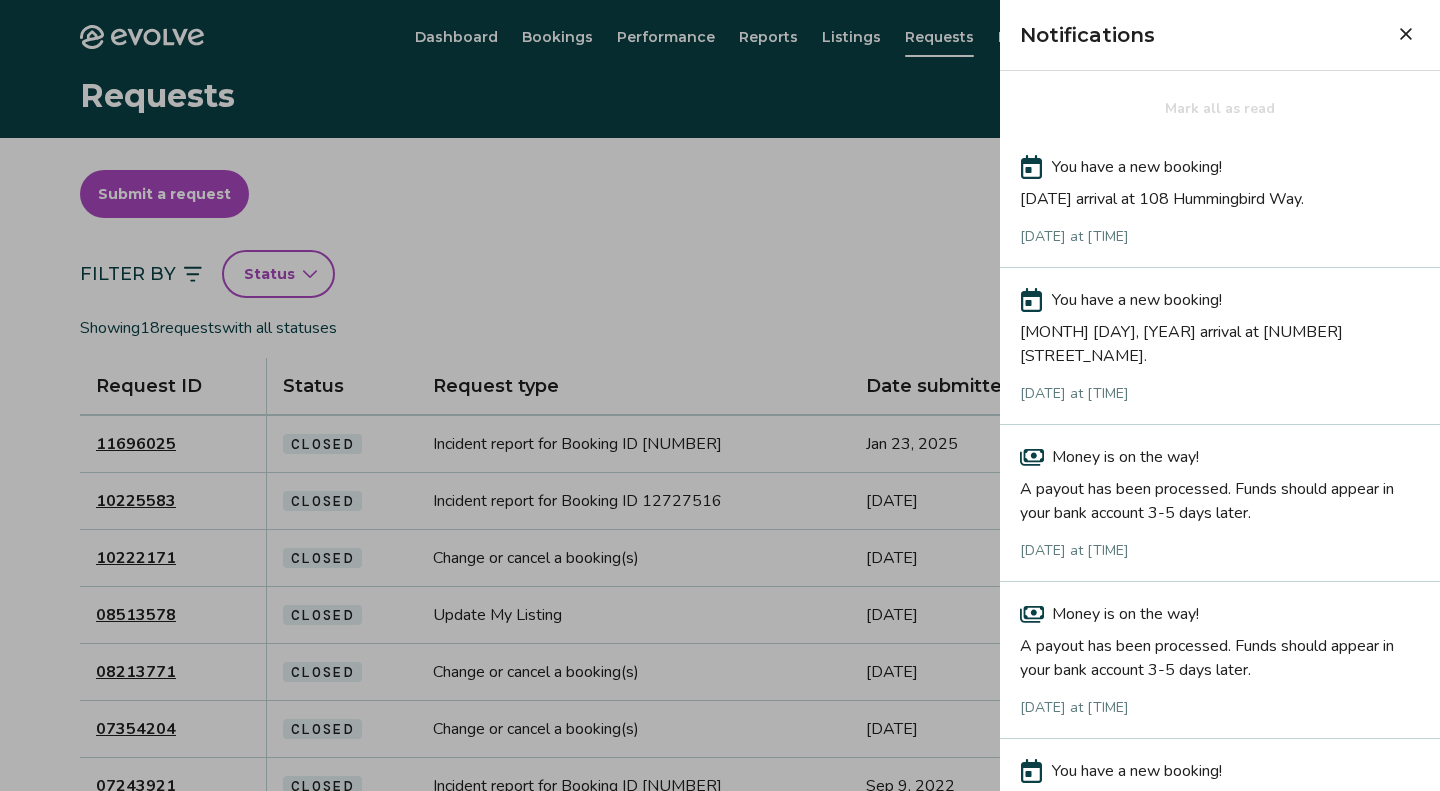 click at bounding box center [720, 395] 